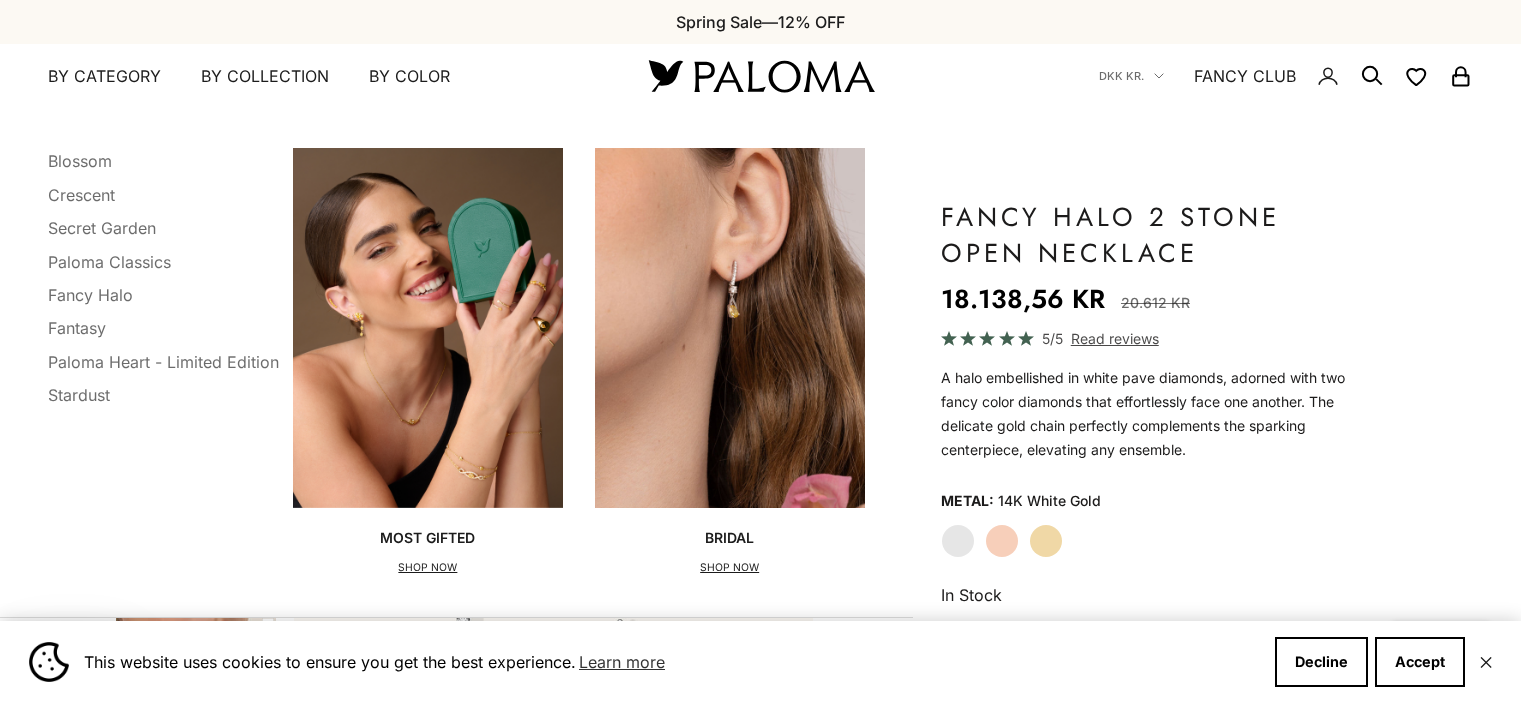 scroll, scrollTop: 0, scrollLeft: 0, axis: both 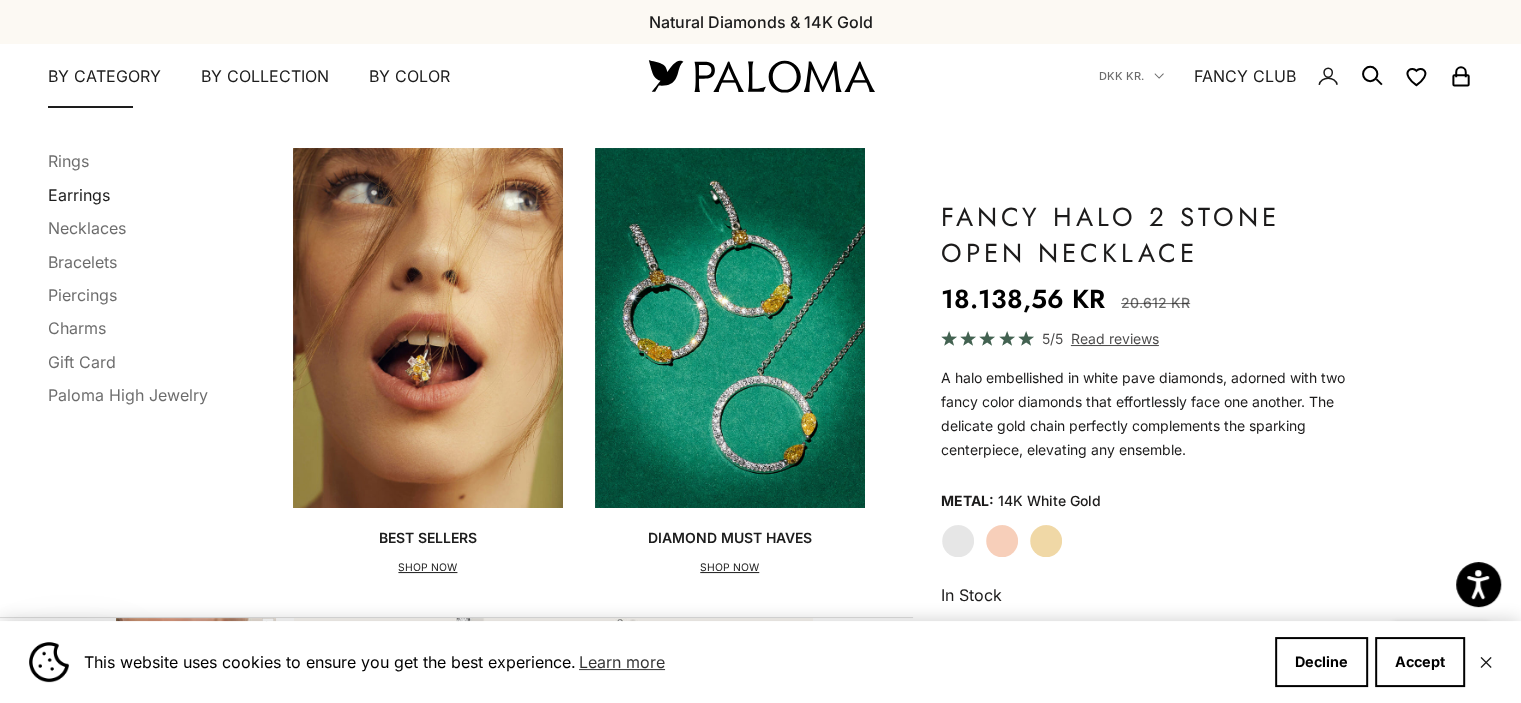 click on "Earrings" at bounding box center [79, 195] 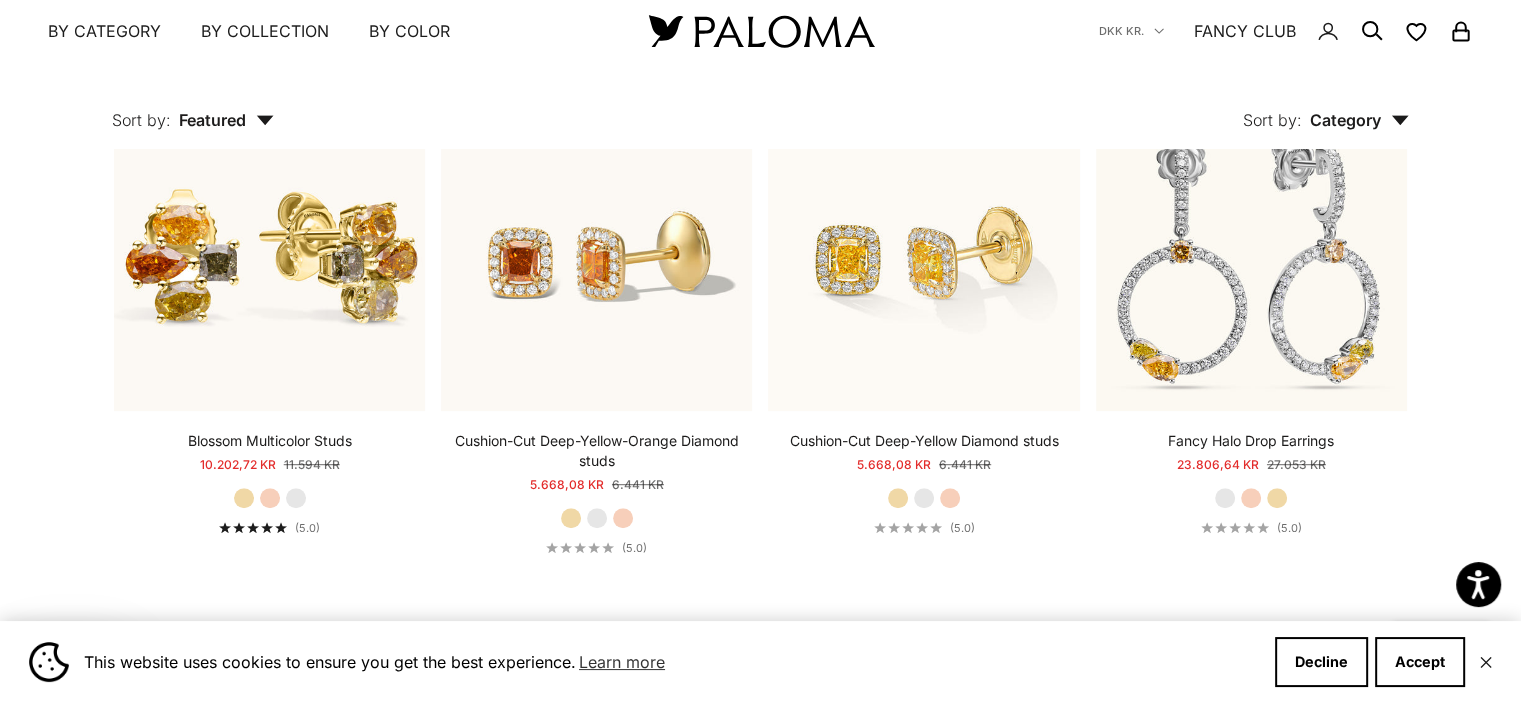 scroll, scrollTop: 1032, scrollLeft: 0, axis: vertical 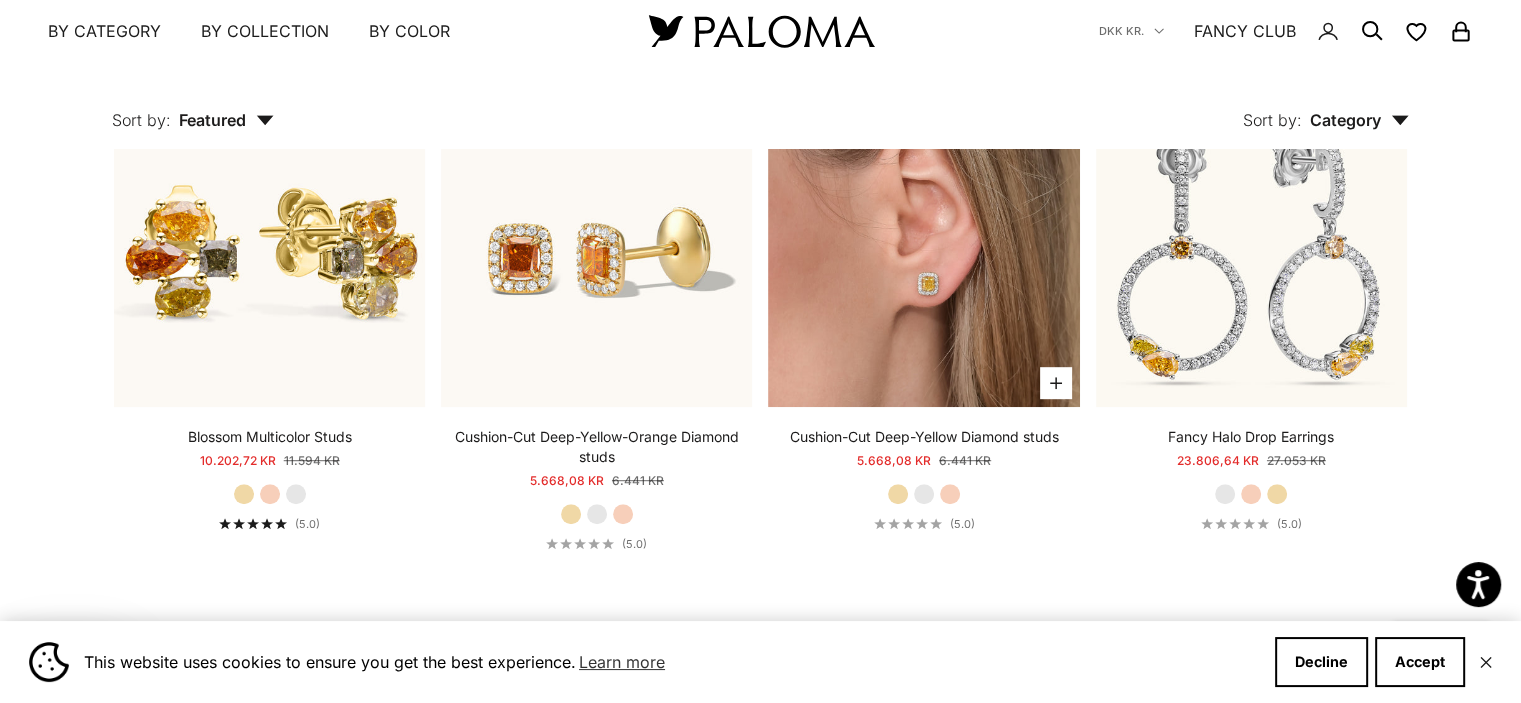 click at bounding box center [923, 250] 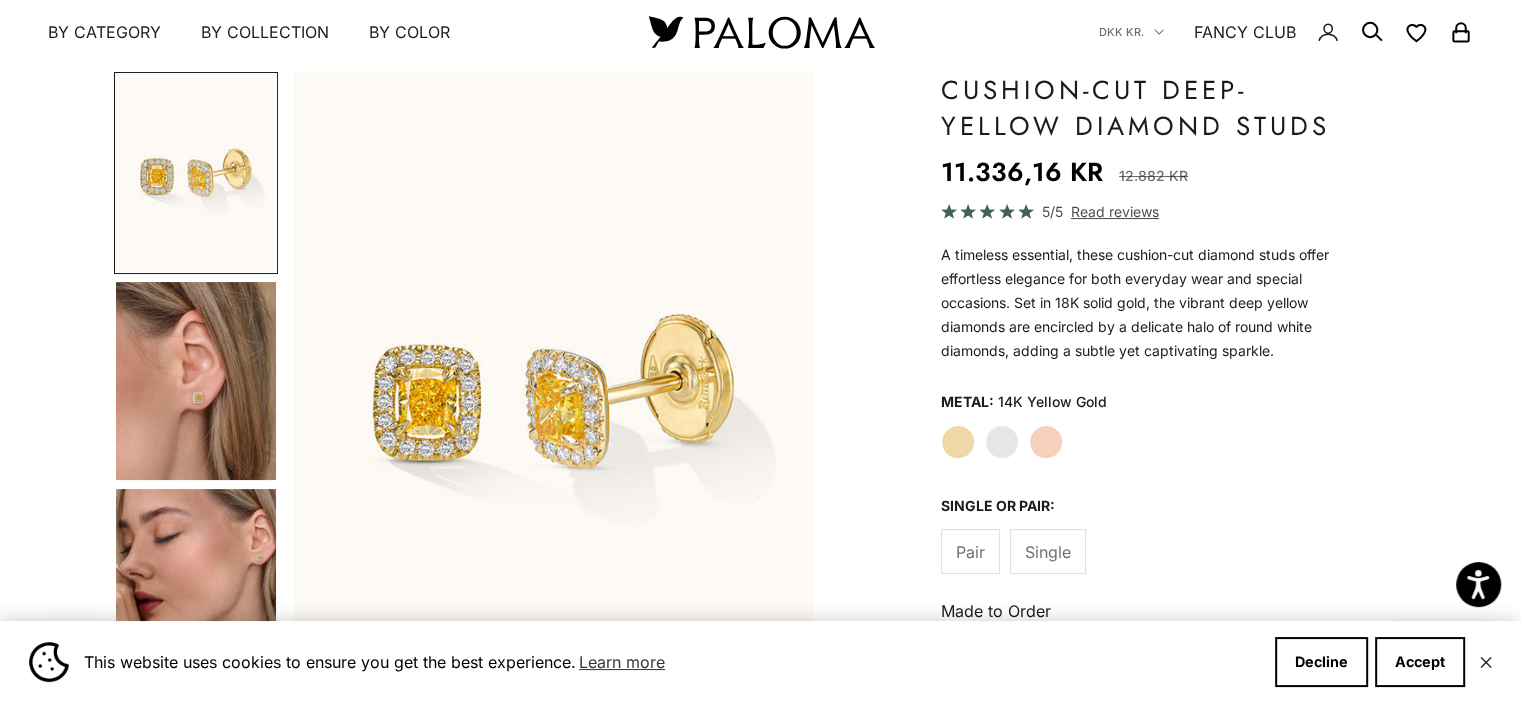scroll, scrollTop: 23, scrollLeft: 0, axis: vertical 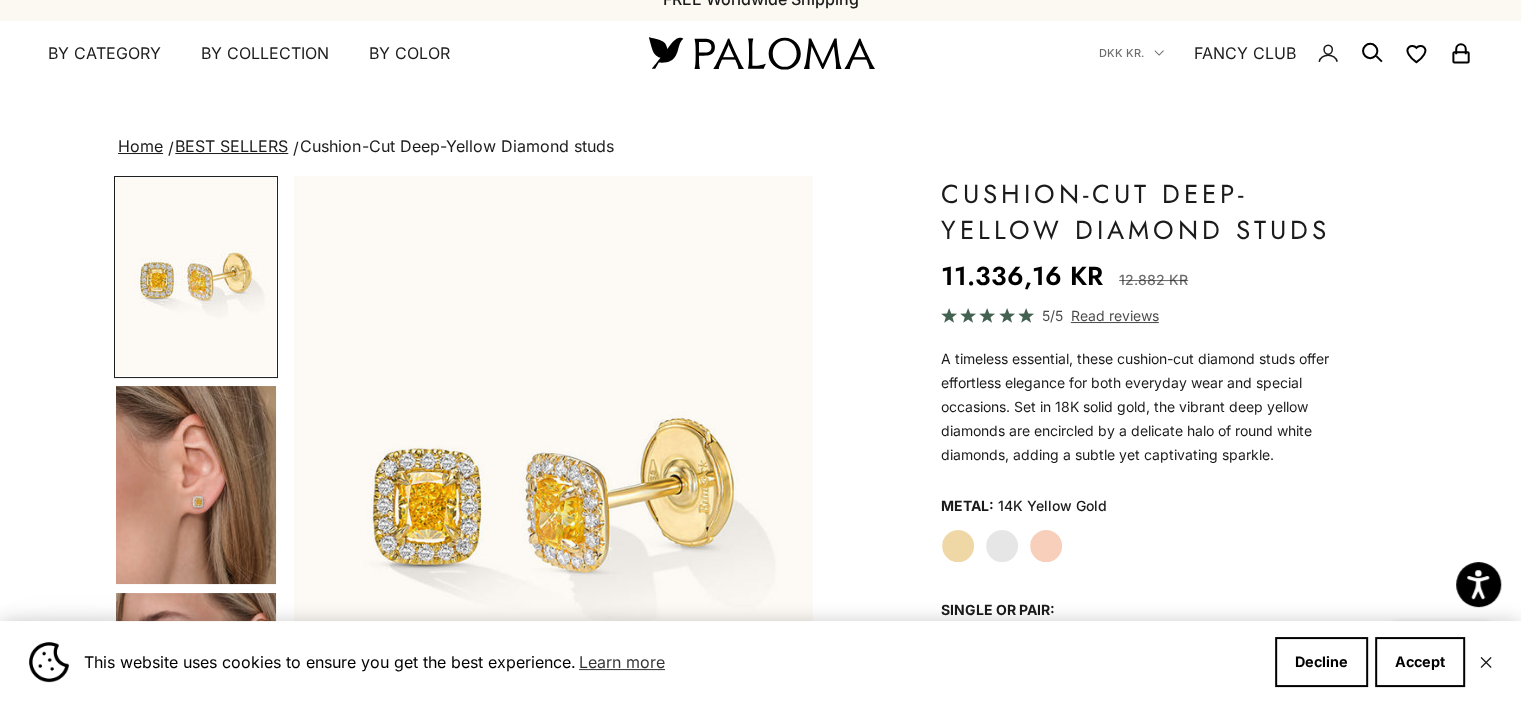 click at bounding box center [196, 485] 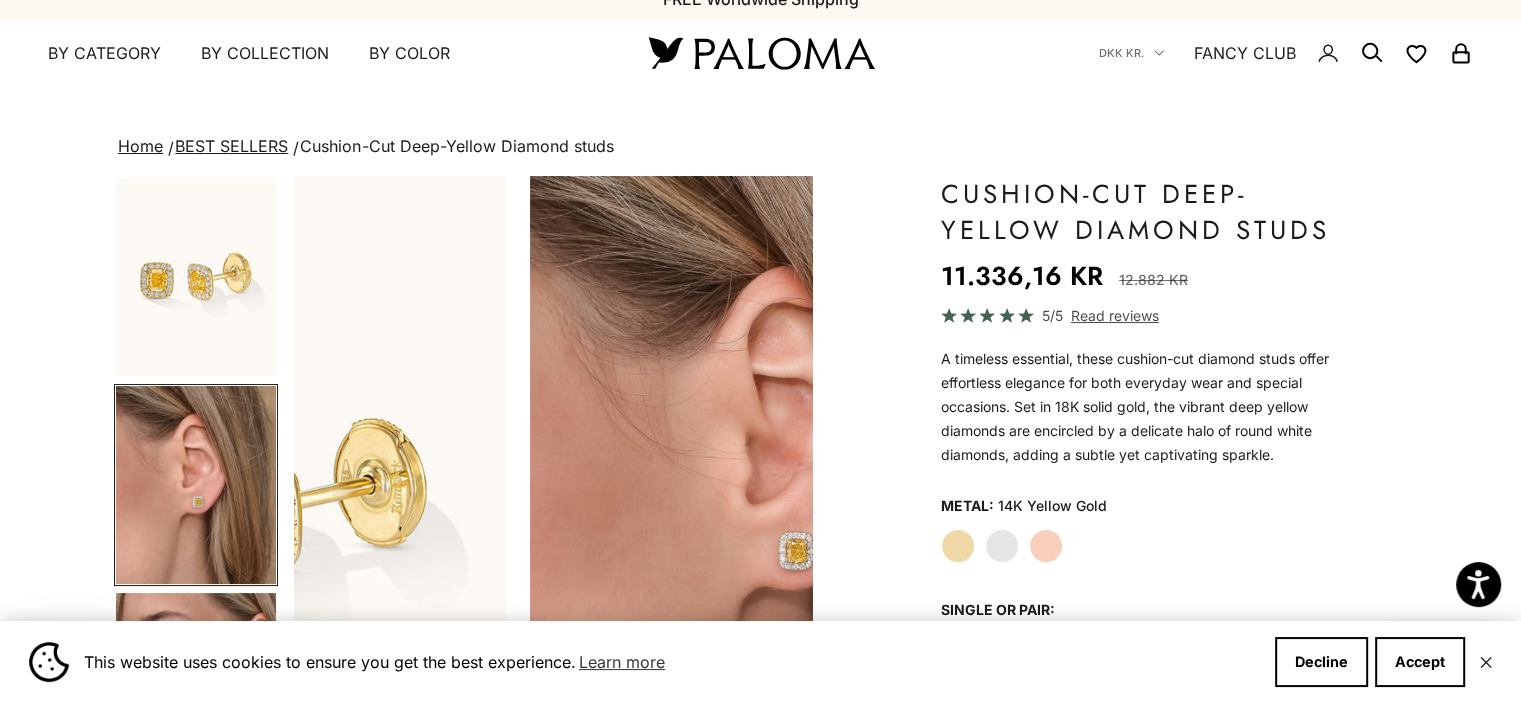 scroll, scrollTop: 0, scrollLeft: 543, axis: horizontal 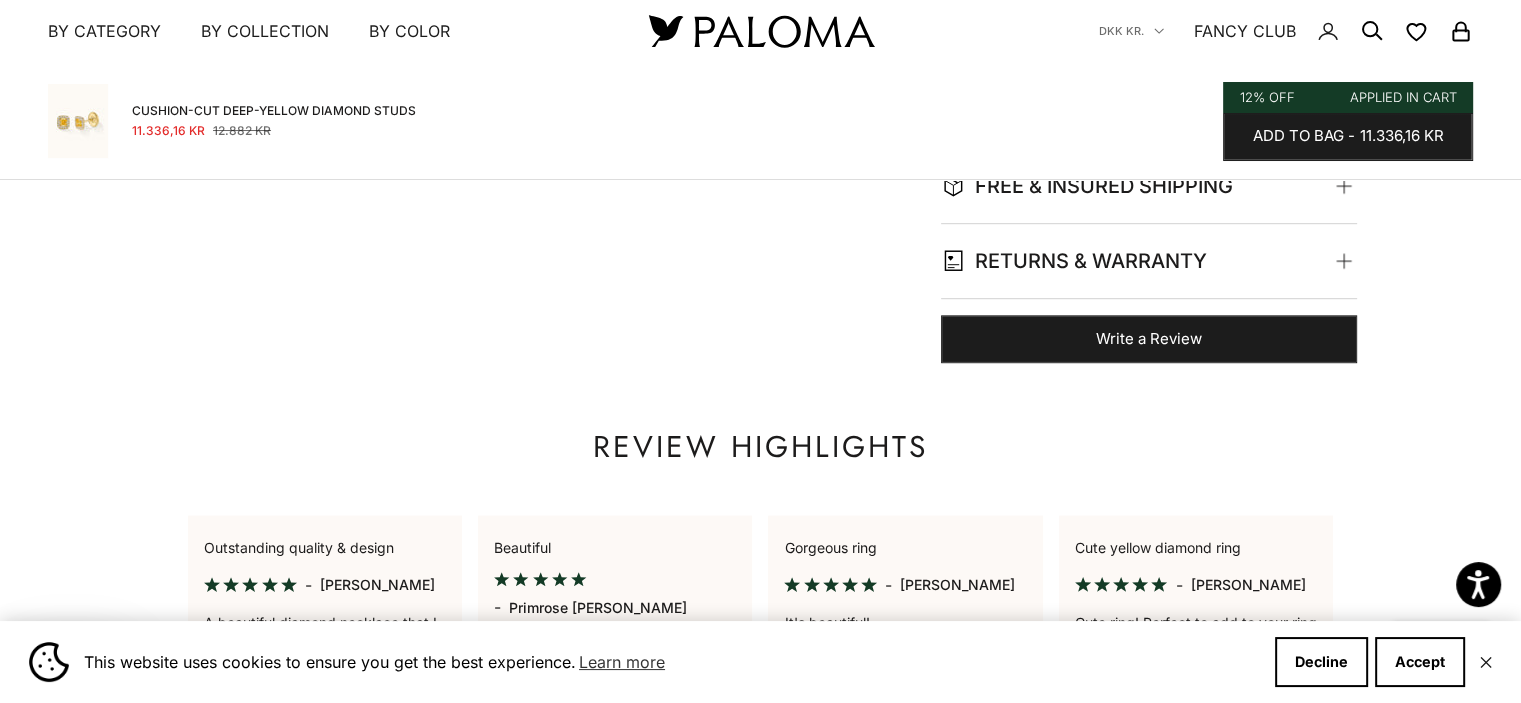 click 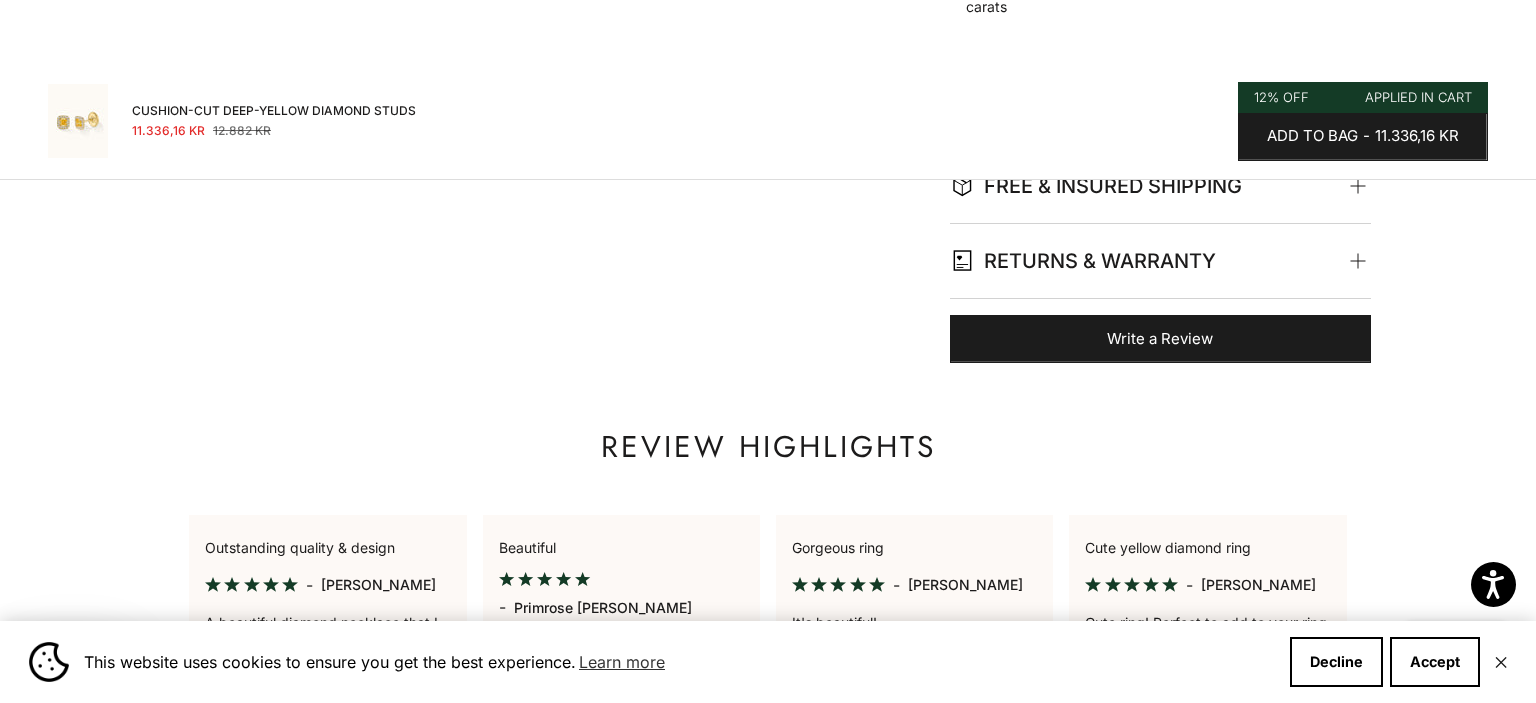click on "Zoom picture
Save
Add to wishlist
Next
Previous
Go to item 1" at bounding box center (768, -316) 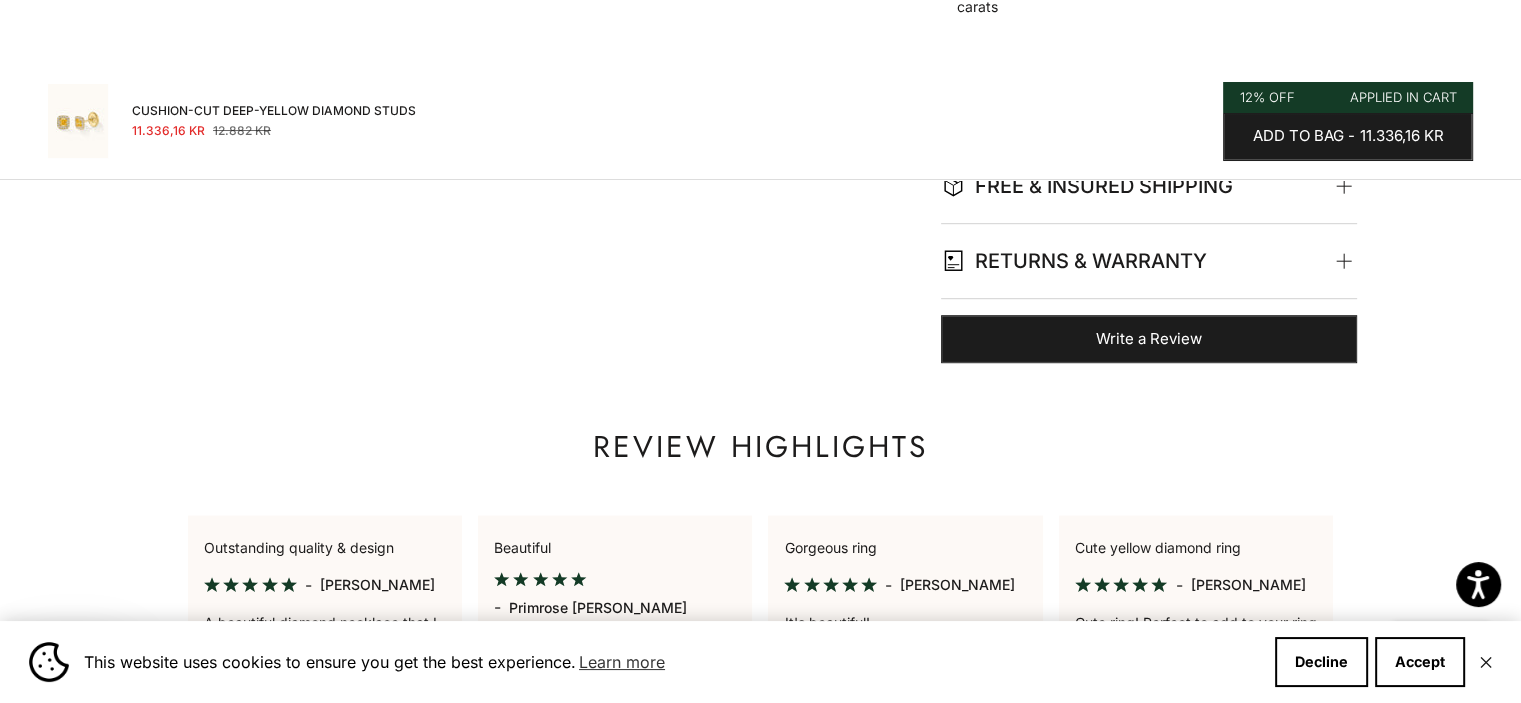 scroll, scrollTop: 0, scrollLeft: 543, axis: horizontal 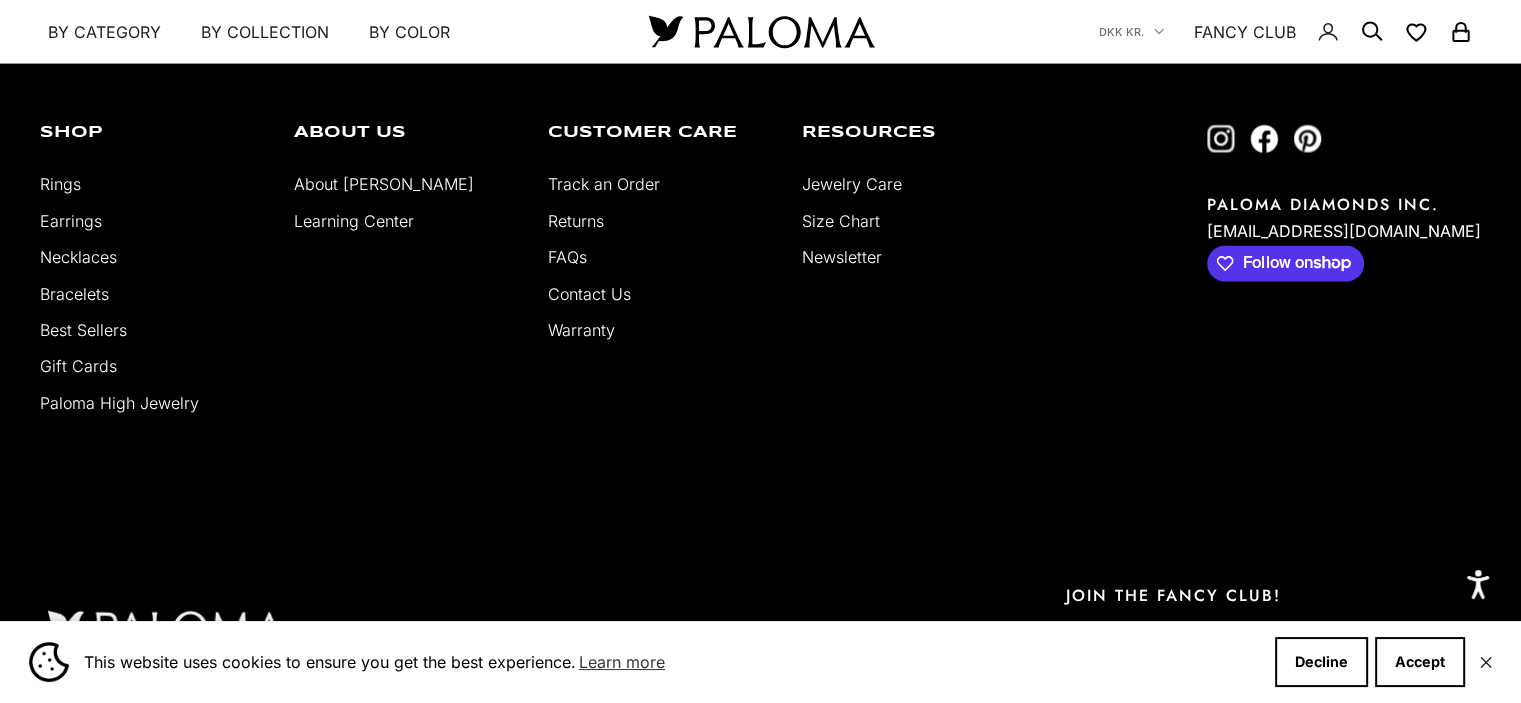 click on "Warranty" at bounding box center (581, 330) 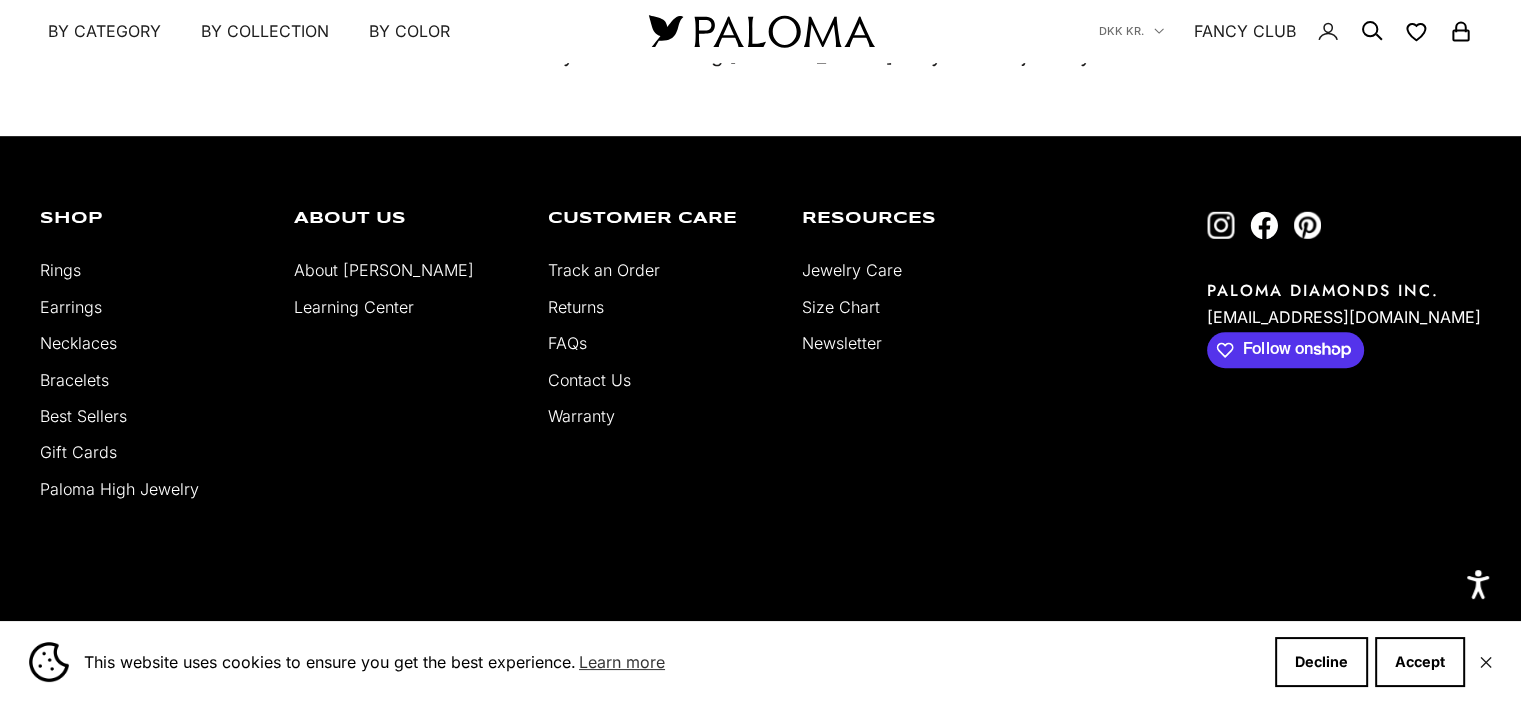 scroll, scrollTop: 1144, scrollLeft: 0, axis: vertical 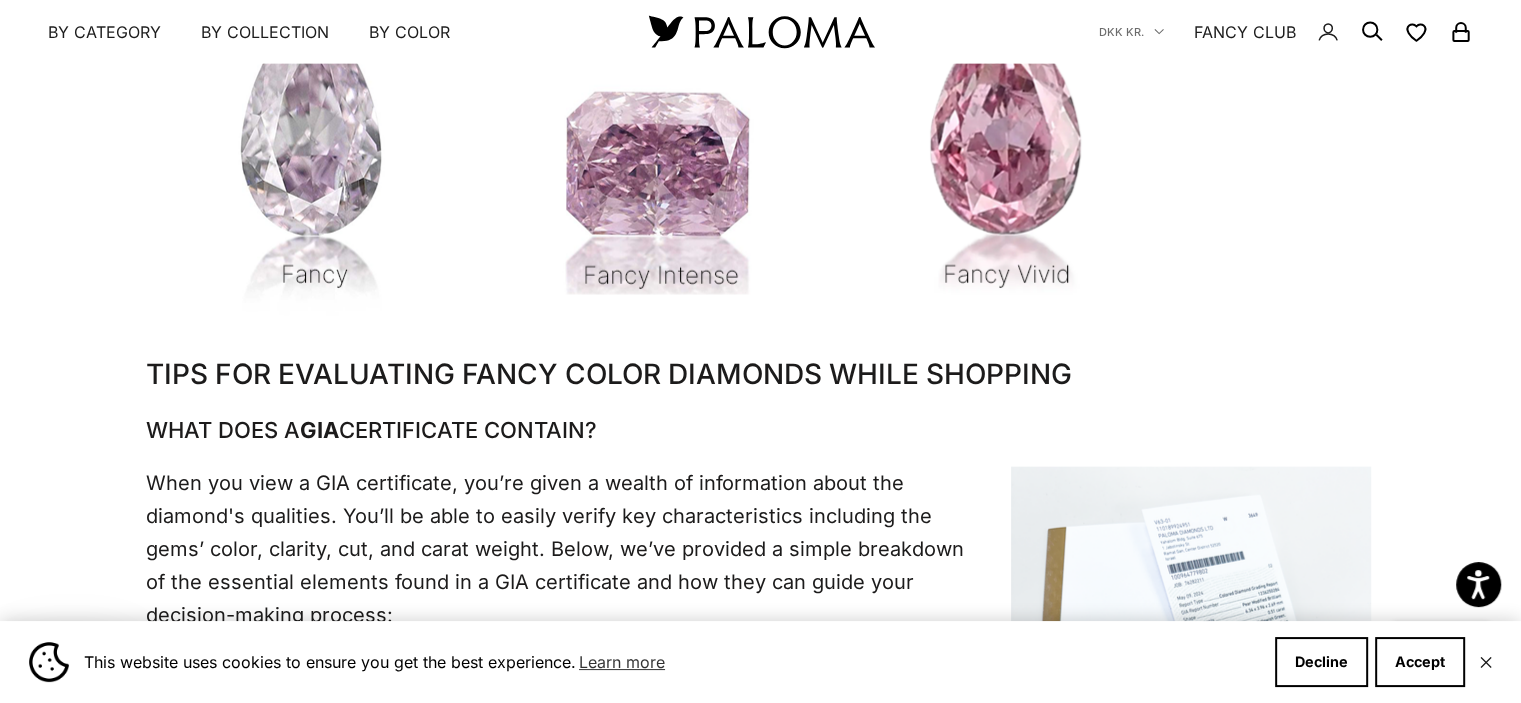click 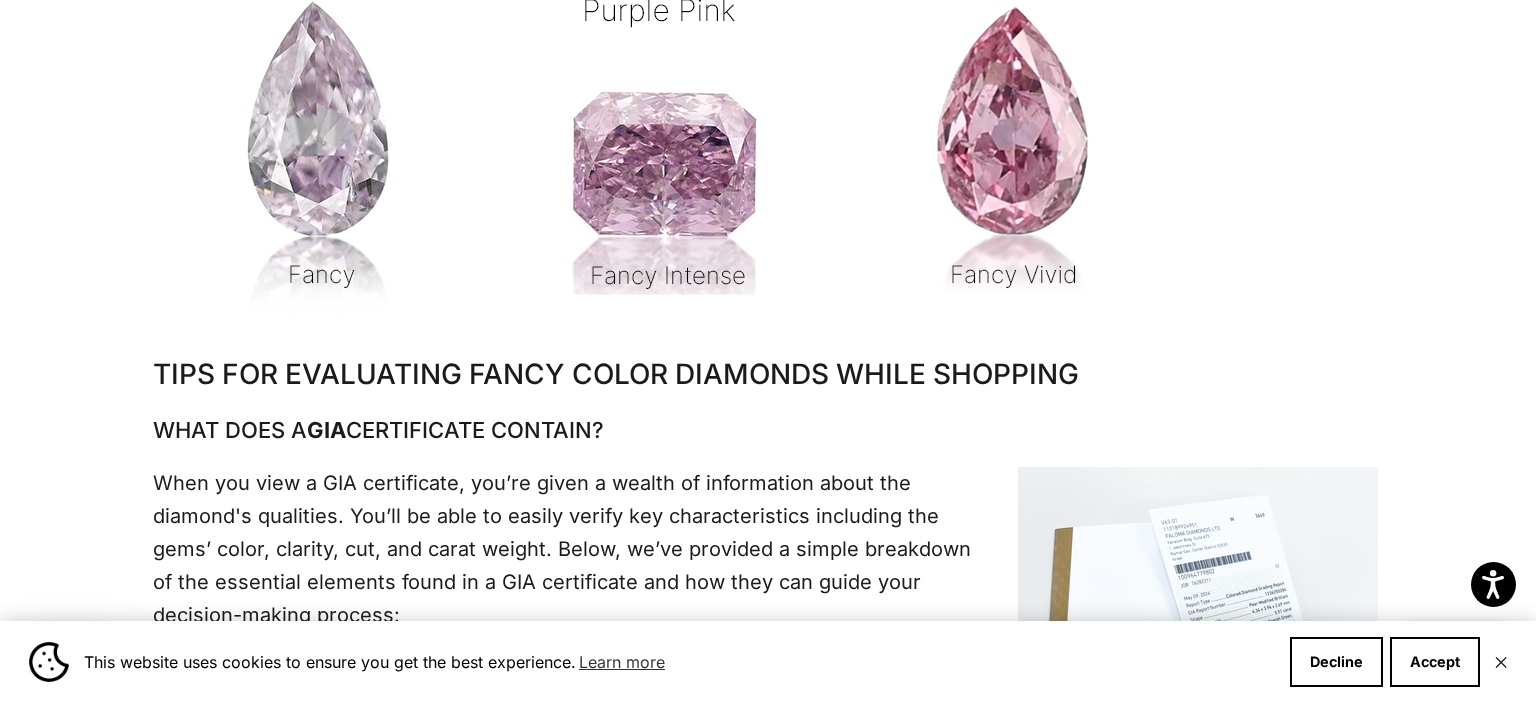 scroll, scrollTop: 71, scrollLeft: 0, axis: vertical 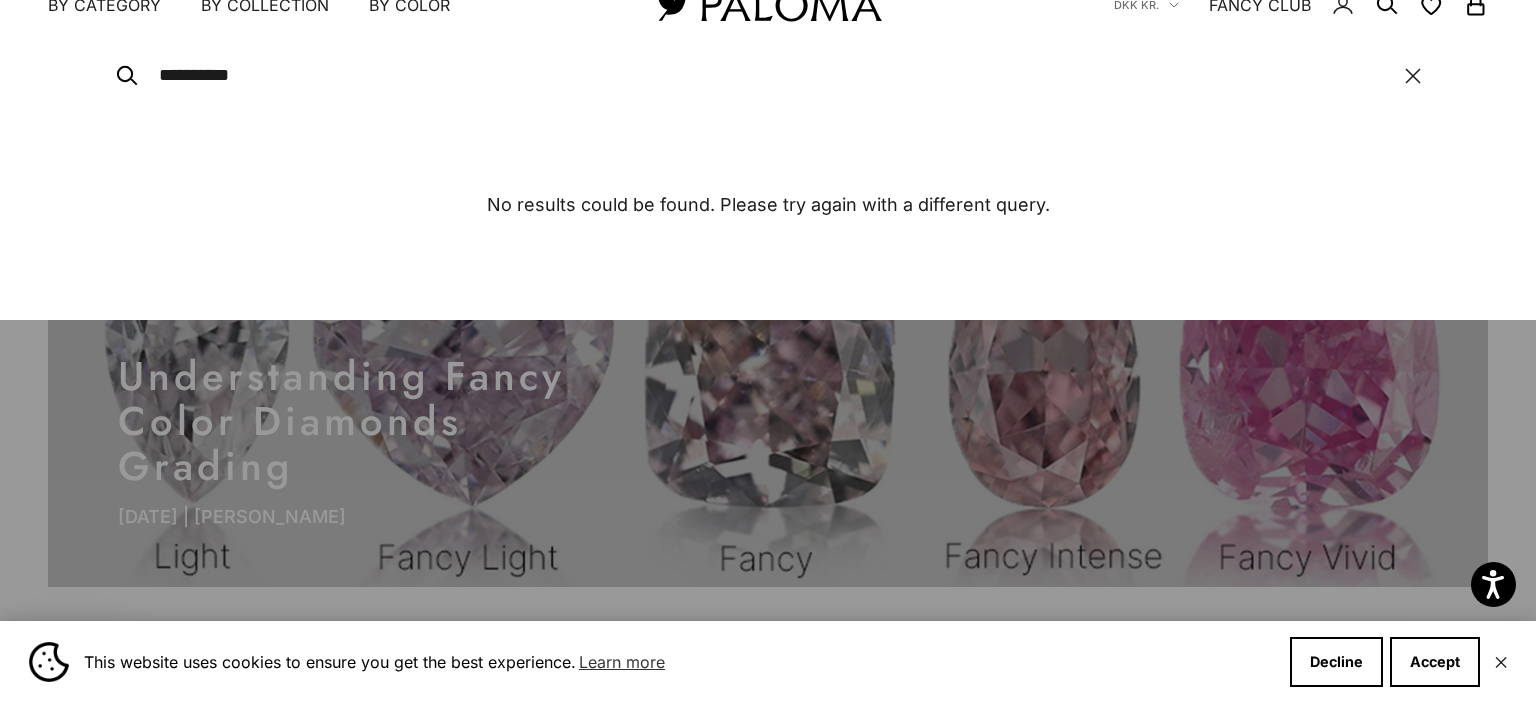 type on "**********" 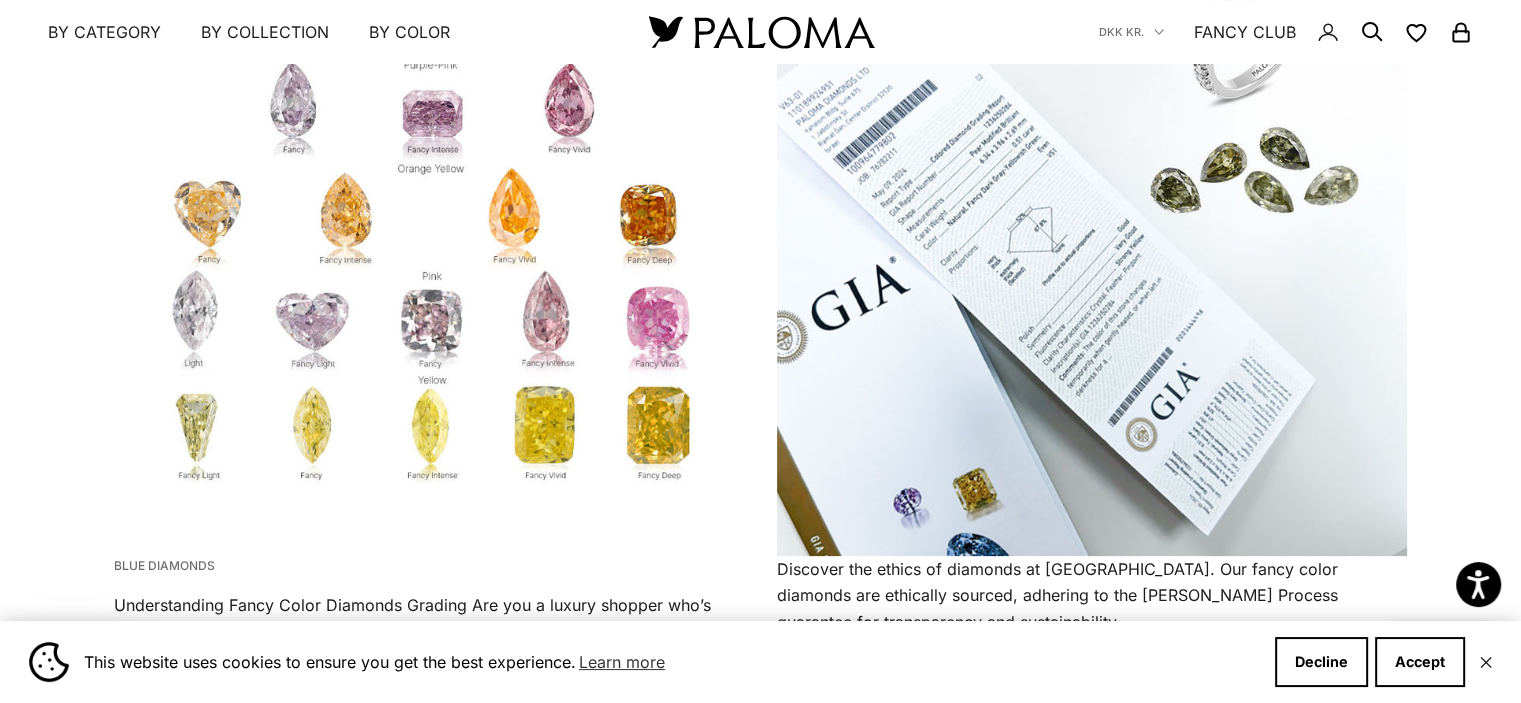 scroll, scrollTop: 348, scrollLeft: 0, axis: vertical 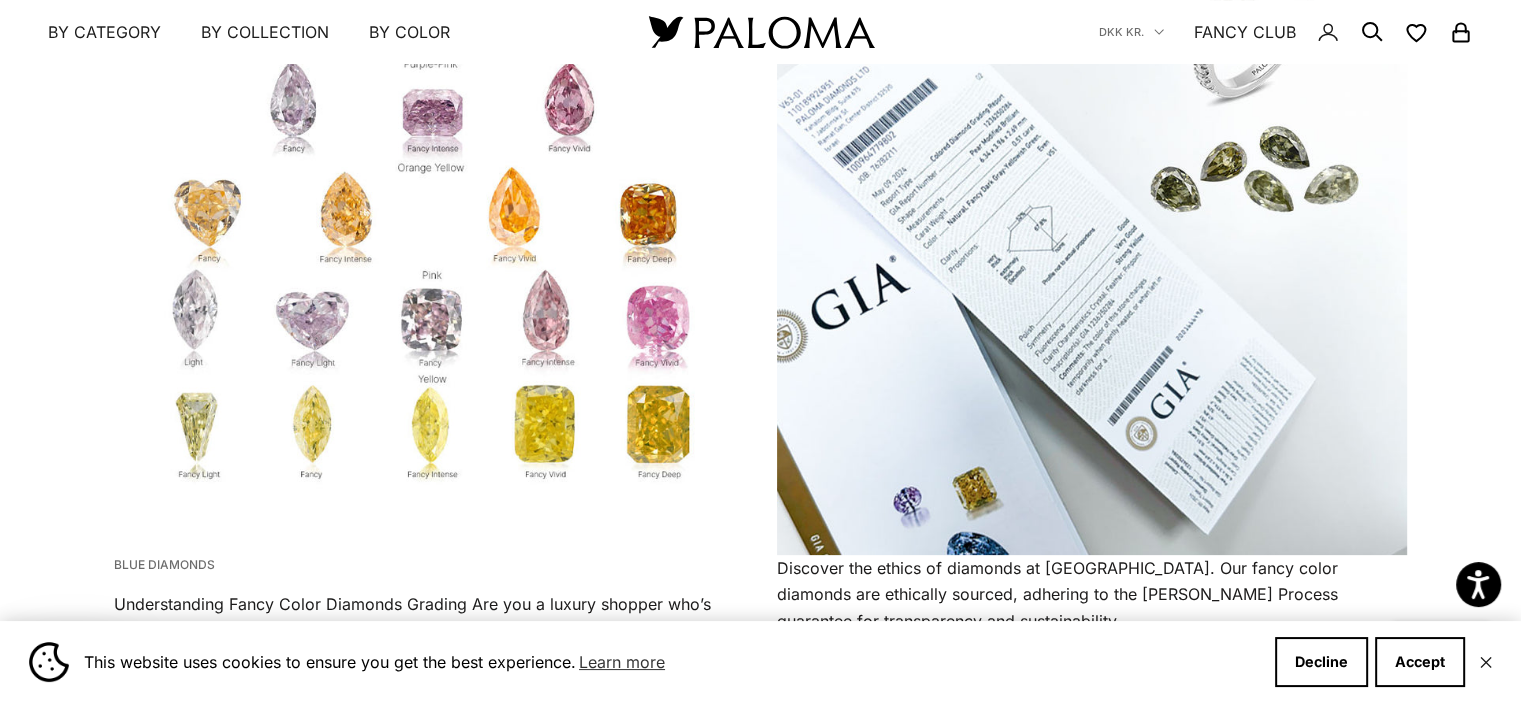 click at bounding box center [1092, 255] 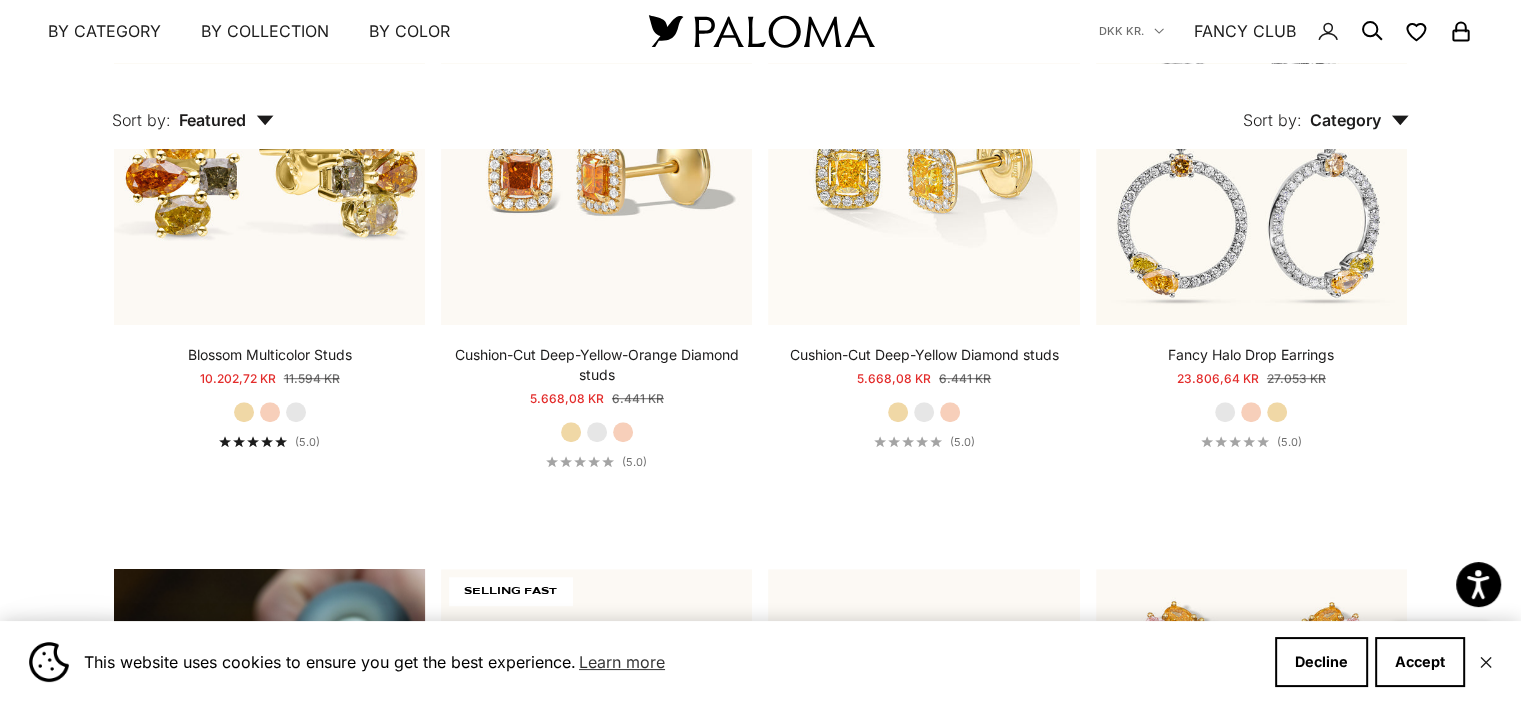 scroll, scrollTop: 1060, scrollLeft: 0, axis: vertical 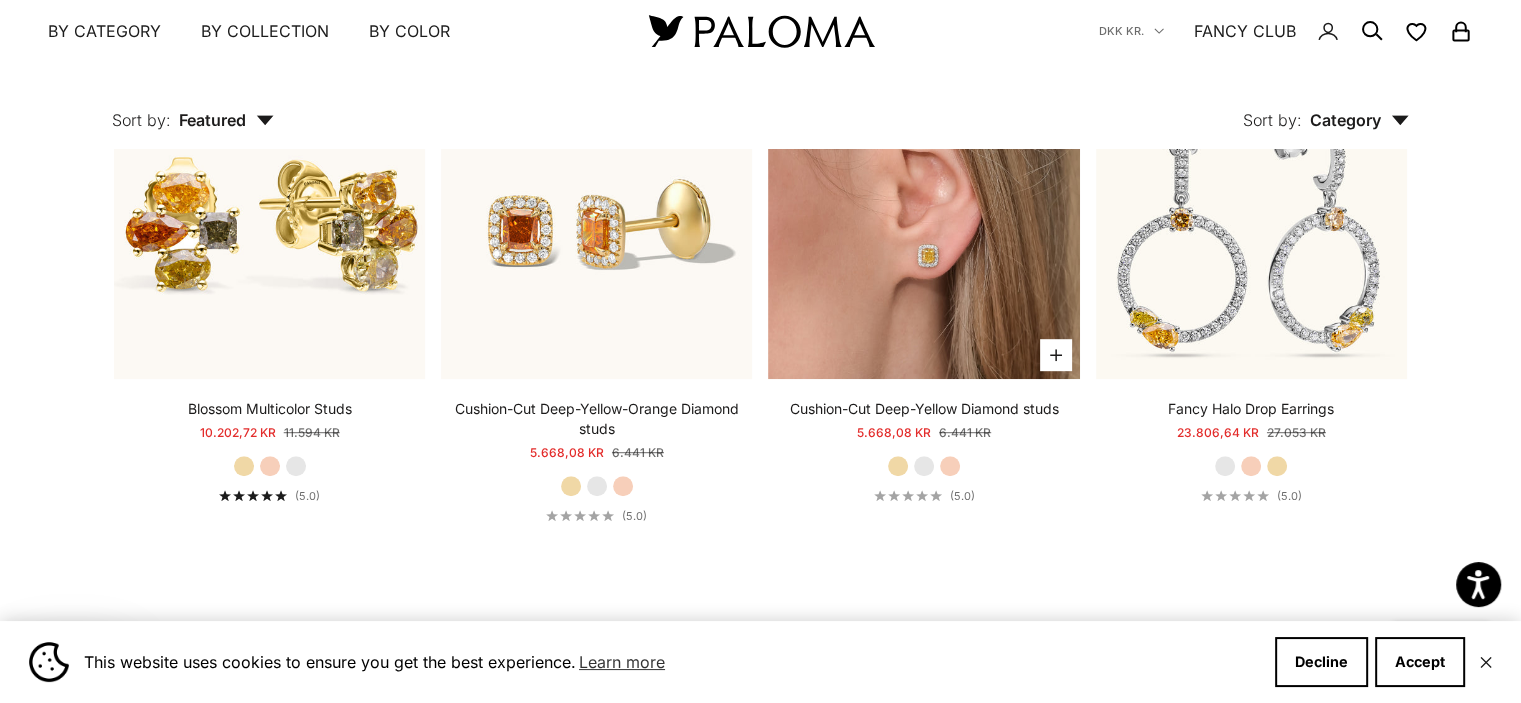 click at bounding box center [923, 222] 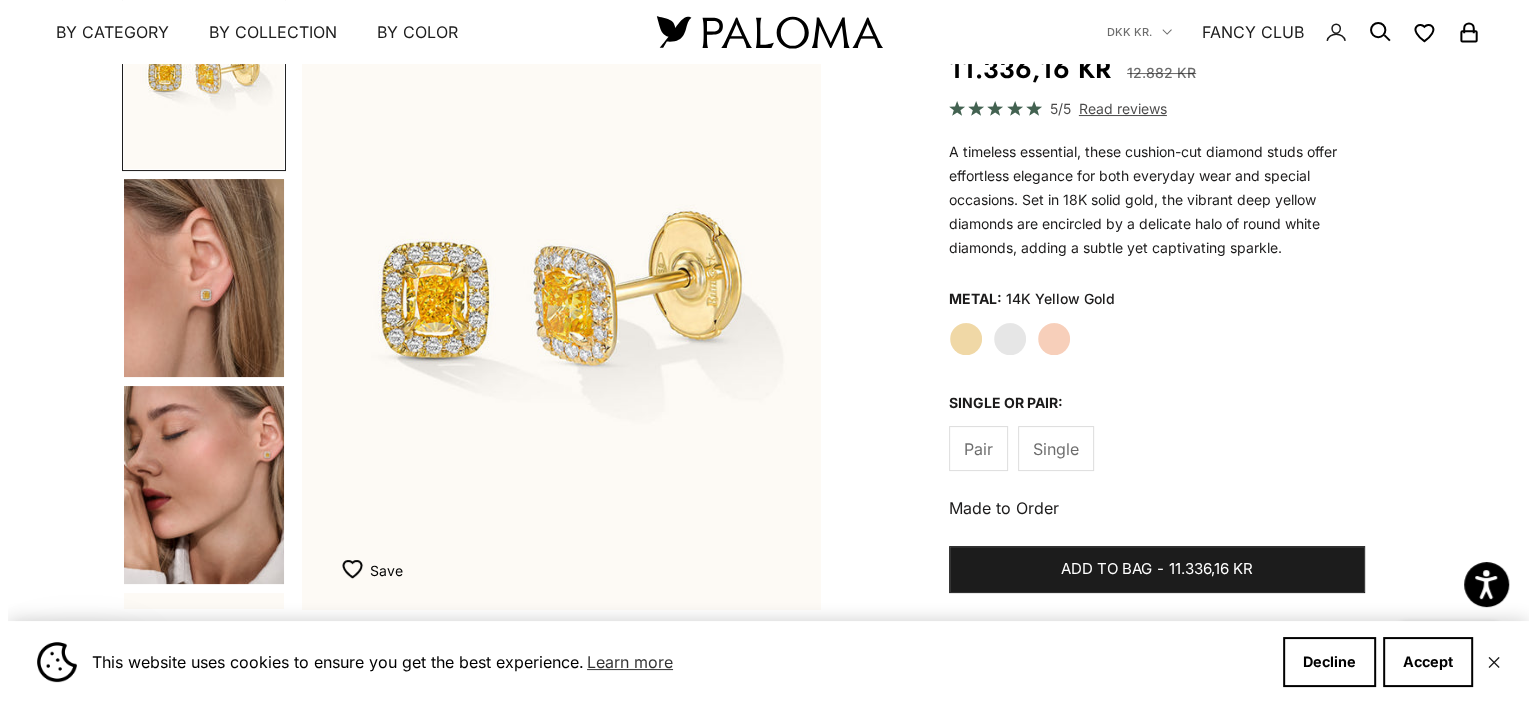 scroll, scrollTop: 231, scrollLeft: 0, axis: vertical 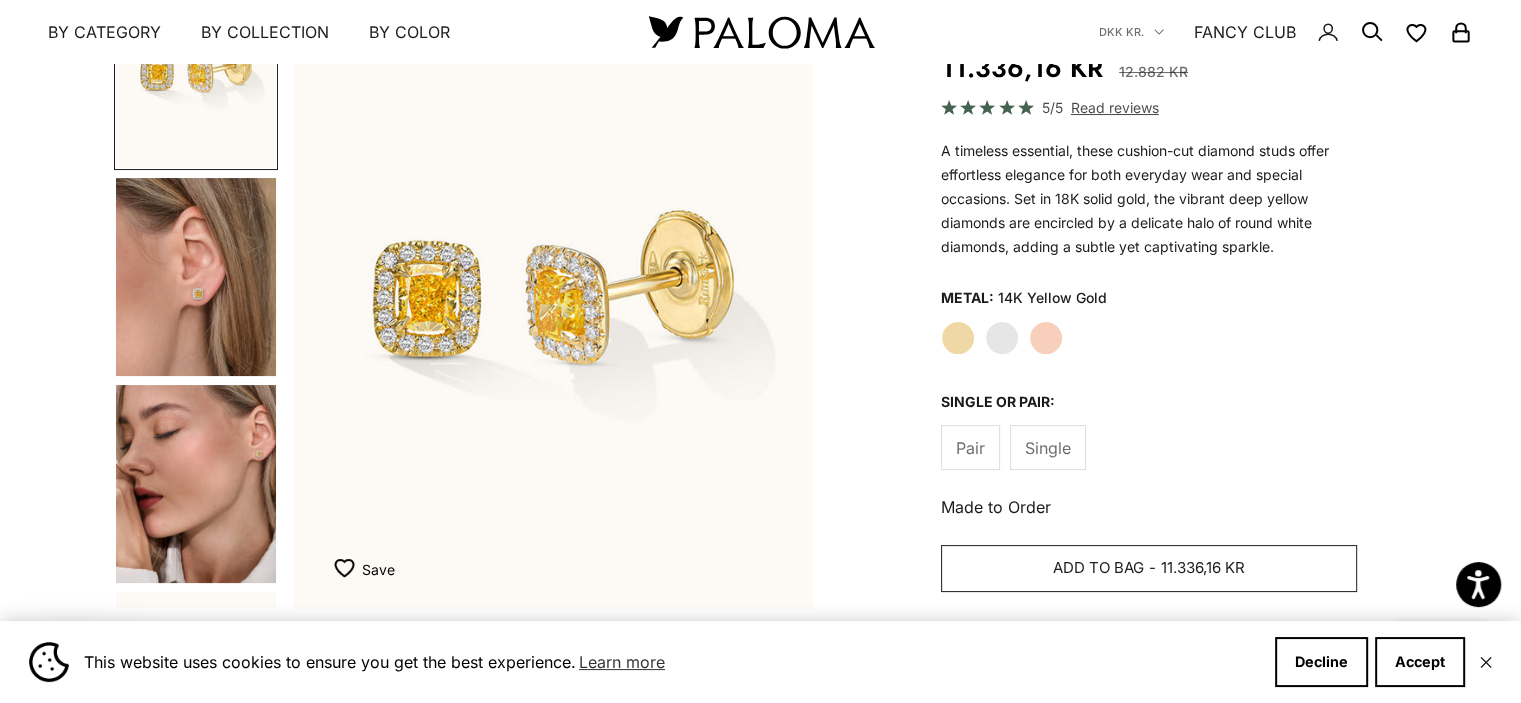 click on "Add to bag  -  11.336,16 kr" at bounding box center (1149, 569) 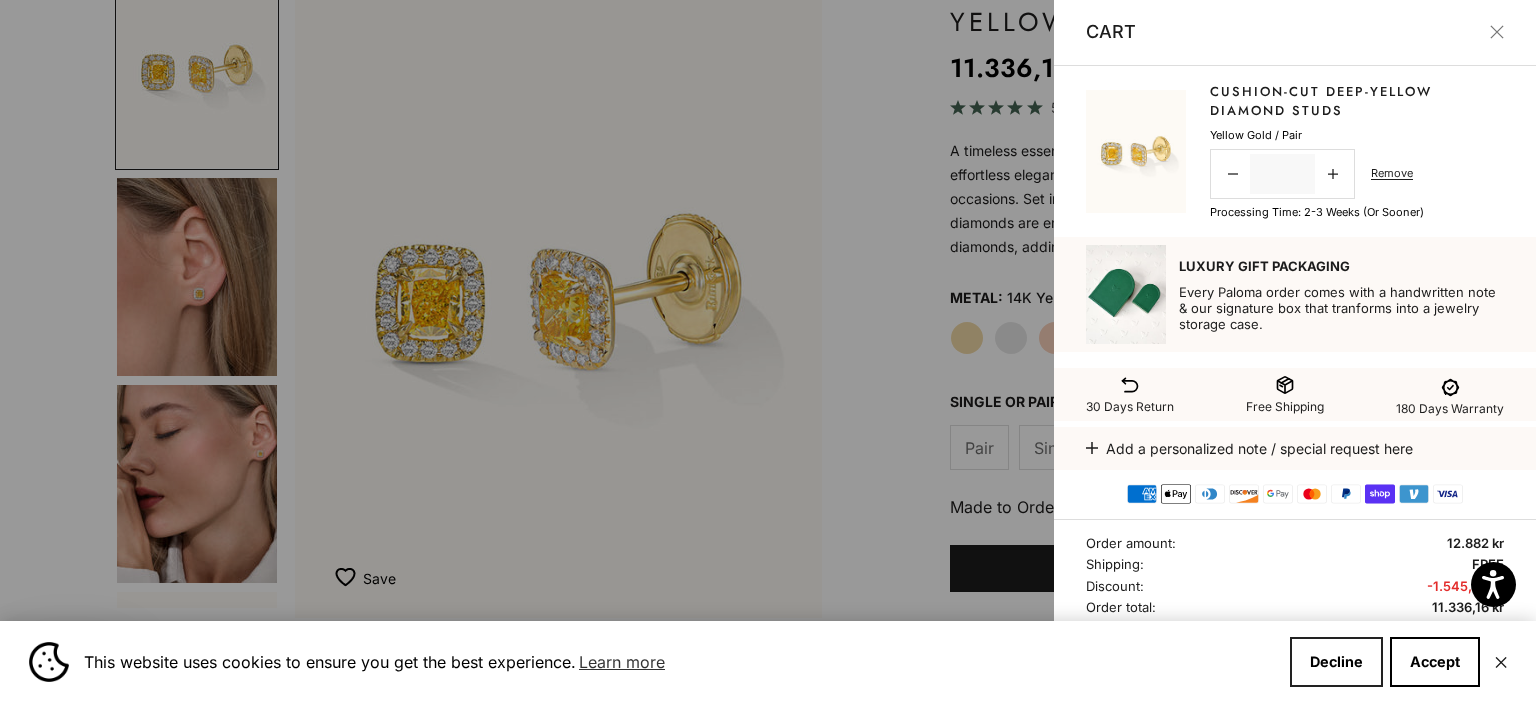 click on "Decline" at bounding box center [1336, 662] 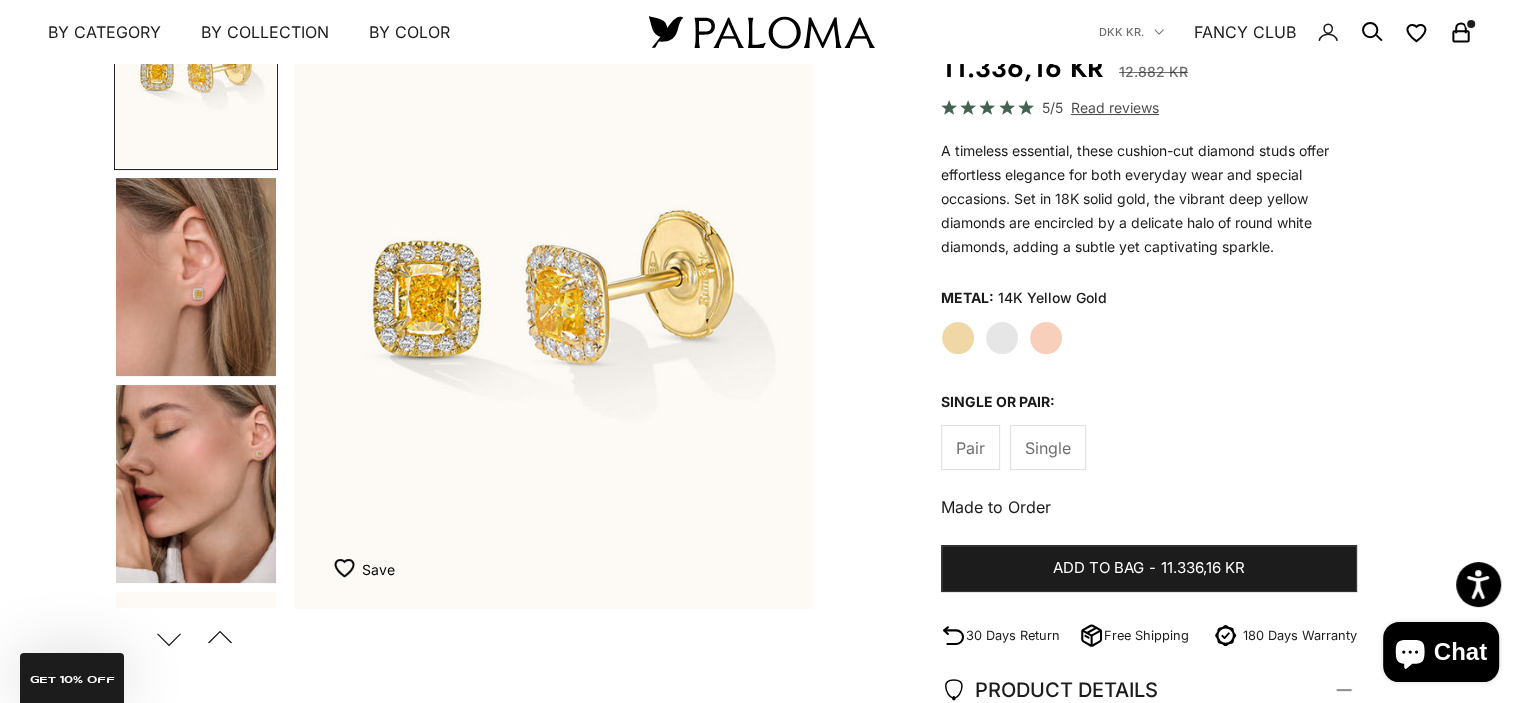 click 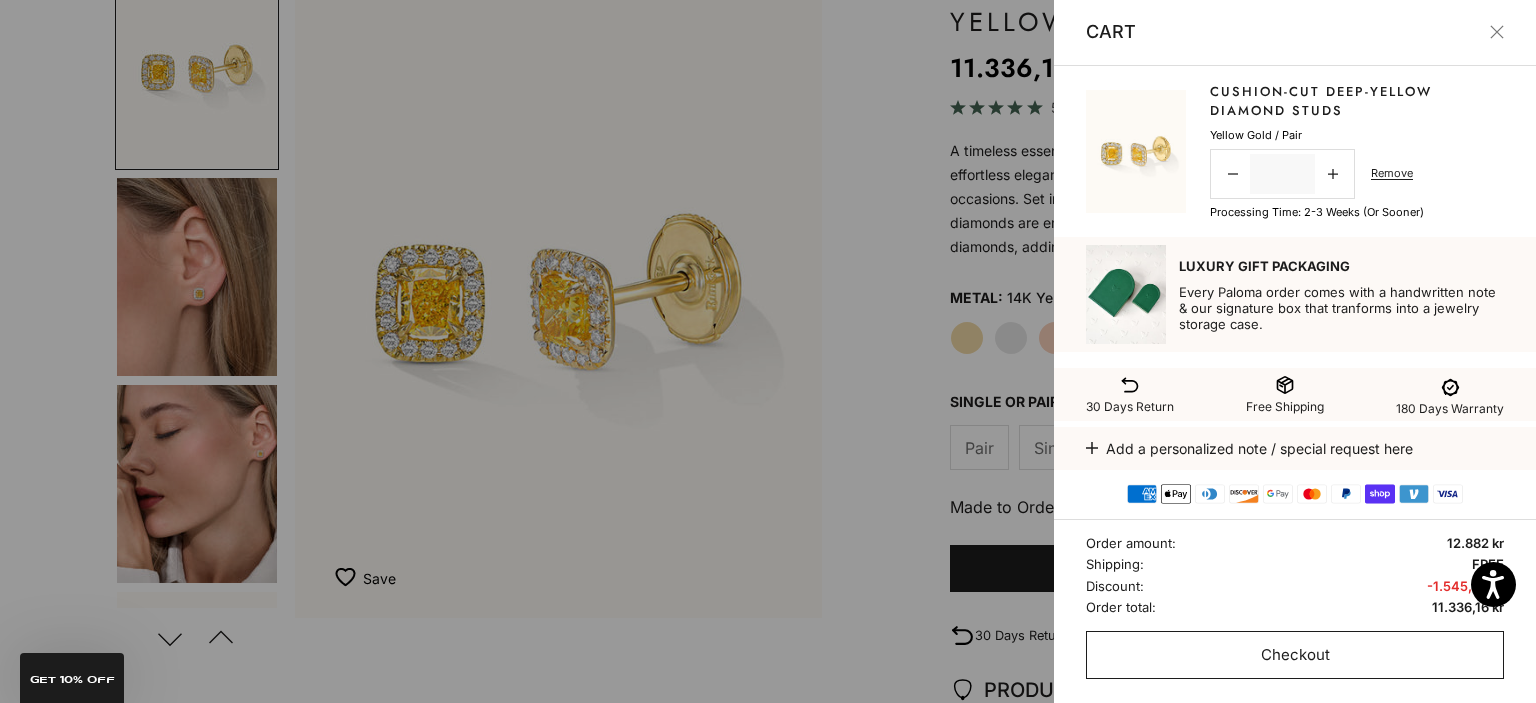 click on "Checkout" at bounding box center (1295, 655) 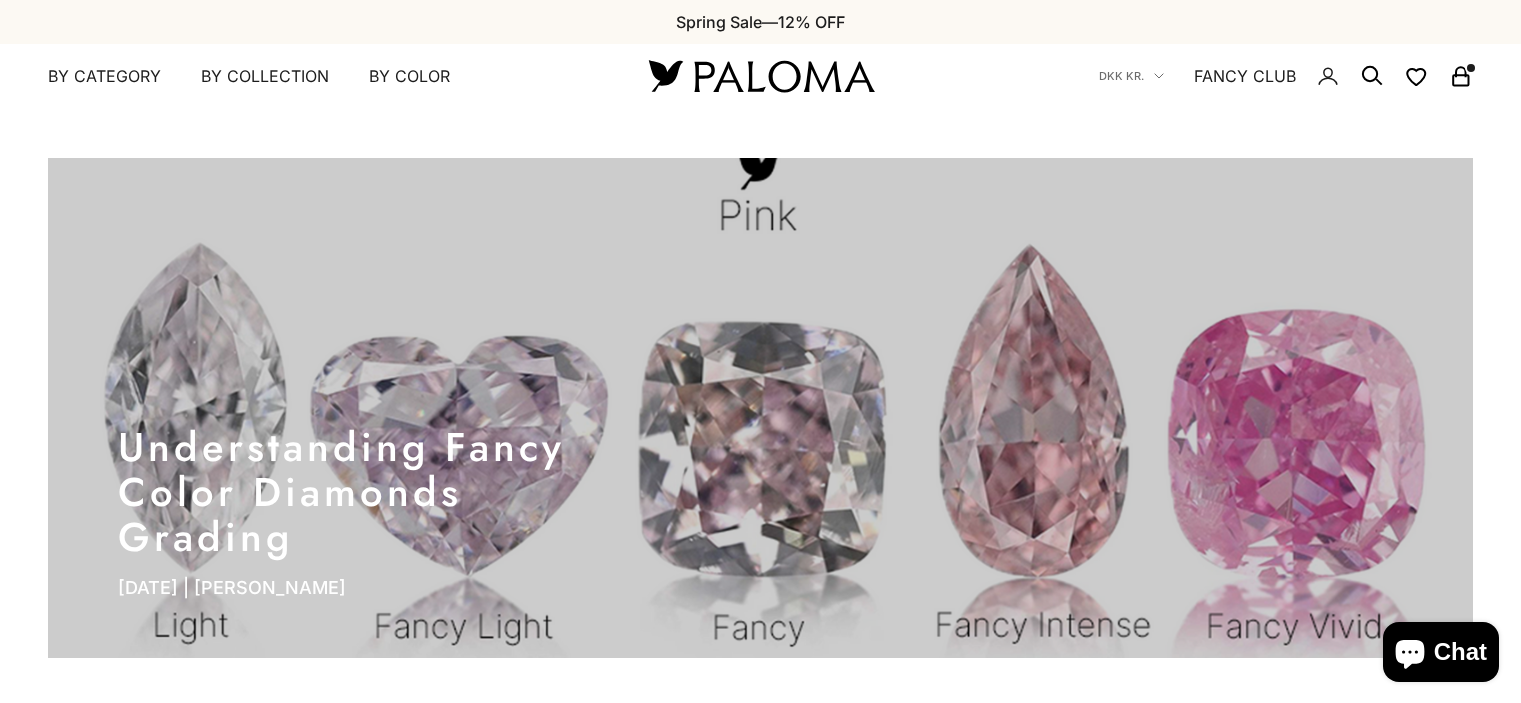 scroll, scrollTop: 0, scrollLeft: 0, axis: both 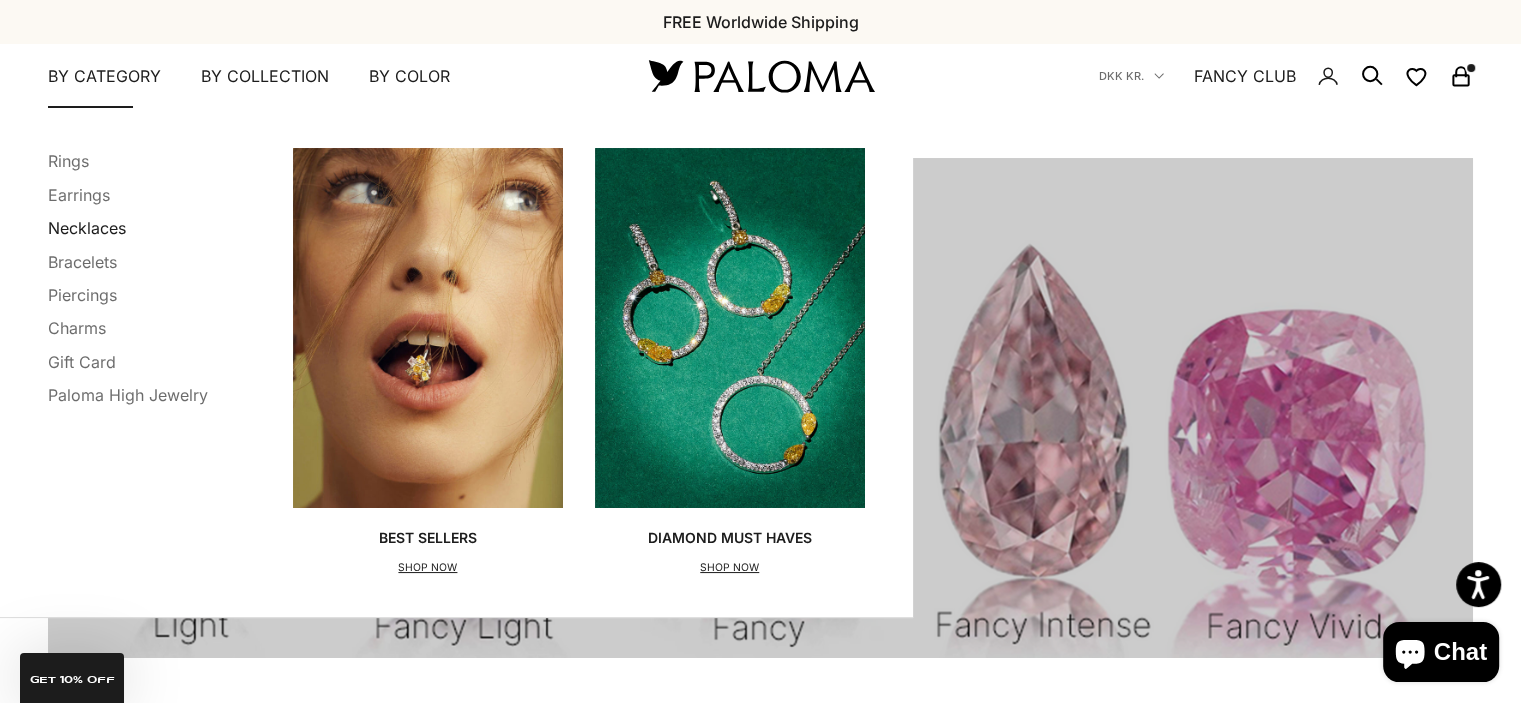 click on "Necklaces" at bounding box center [87, 228] 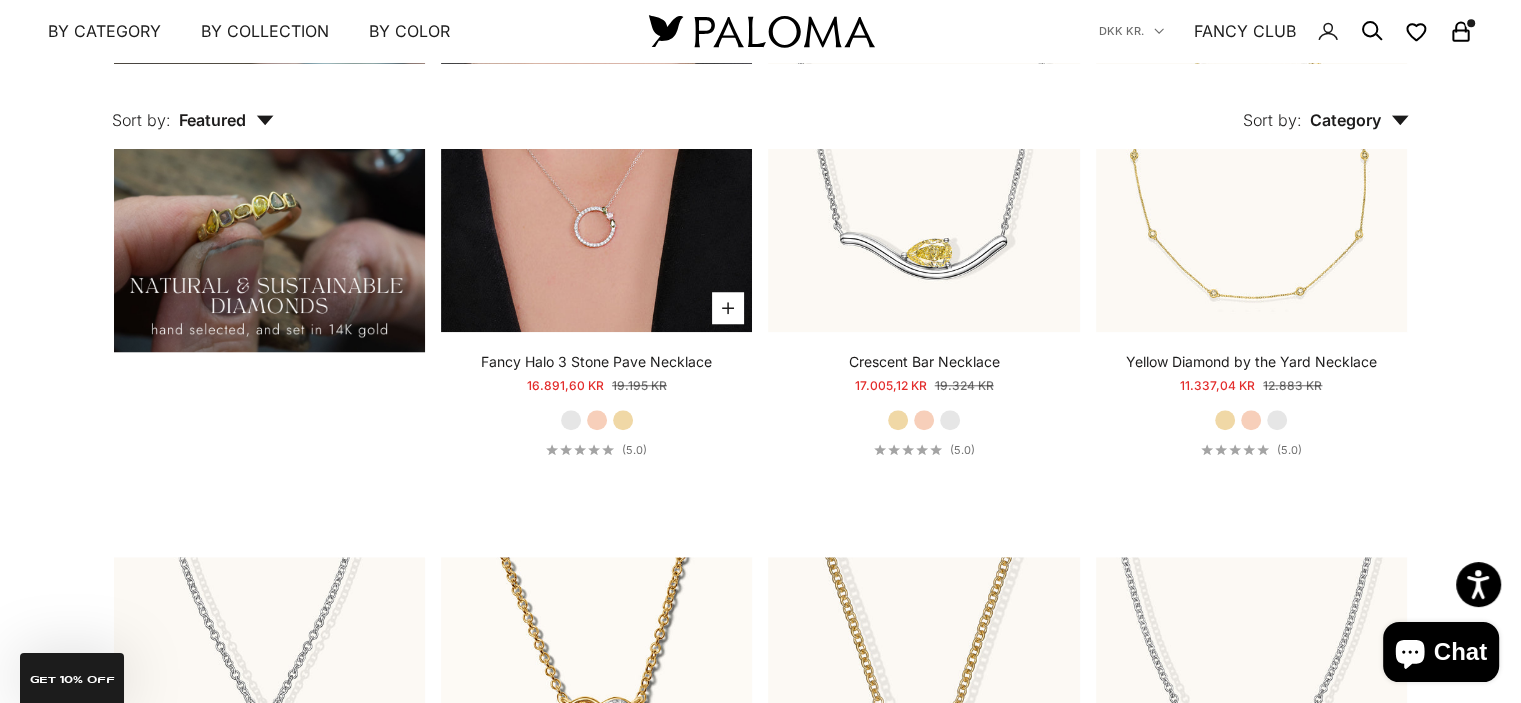 scroll, scrollTop: 1643, scrollLeft: 0, axis: vertical 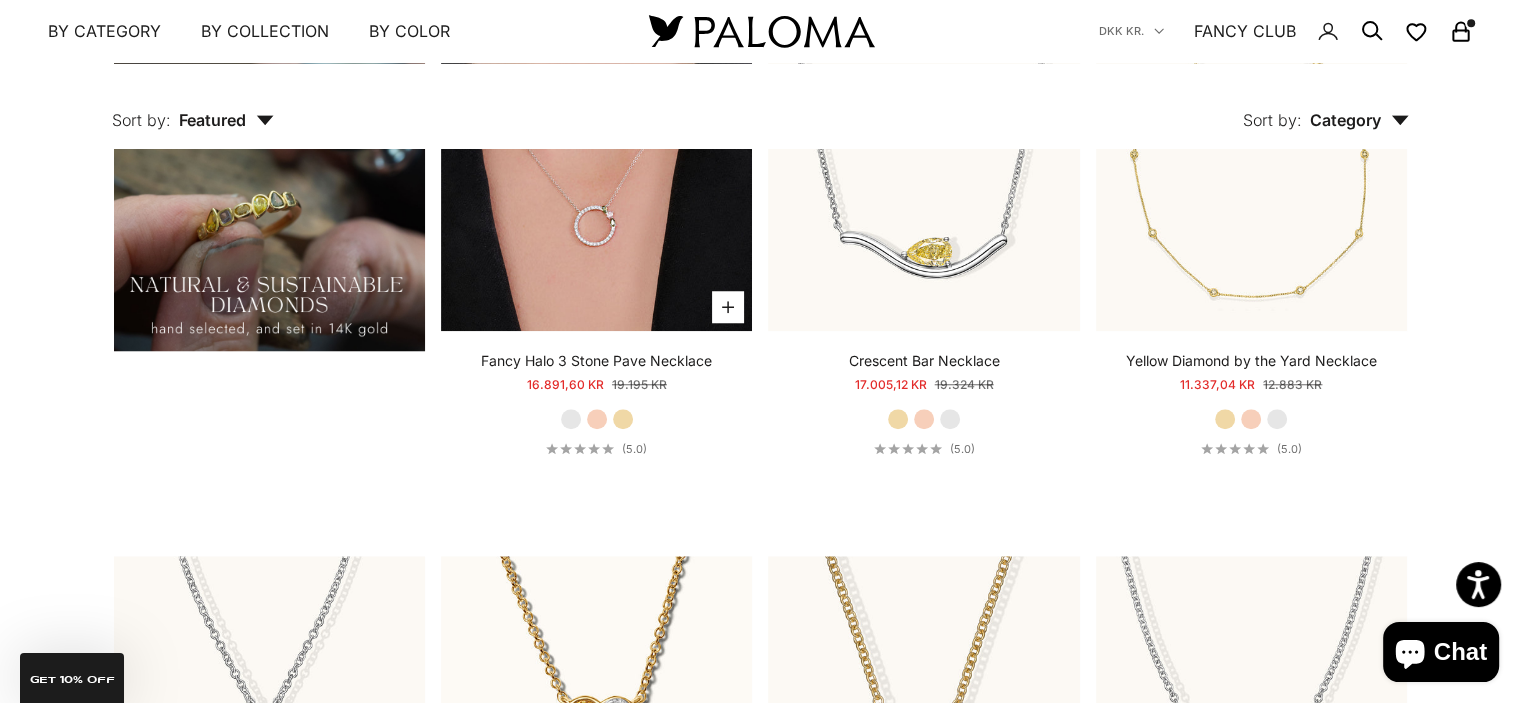 click at bounding box center (596, 175) 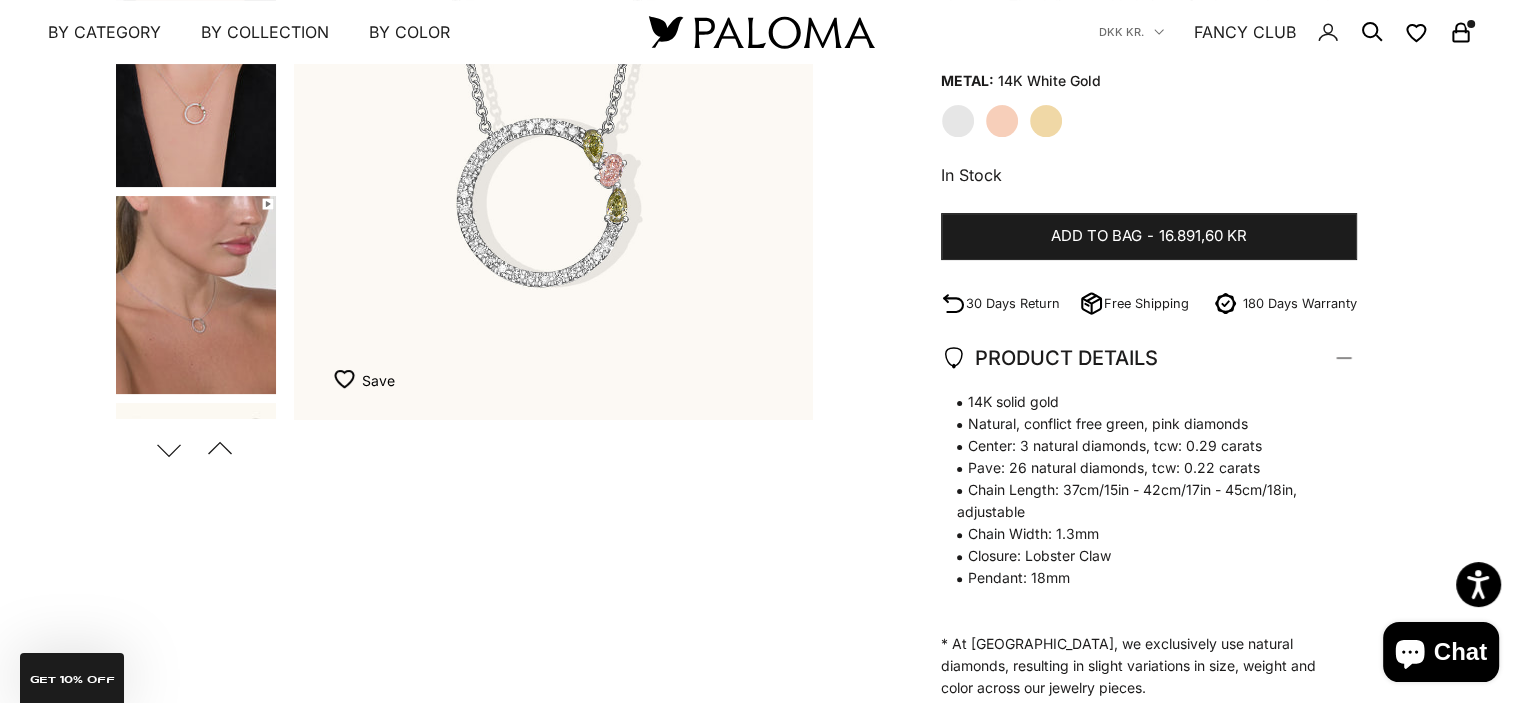 scroll, scrollTop: 422, scrollLeft: 0, axis: vertical 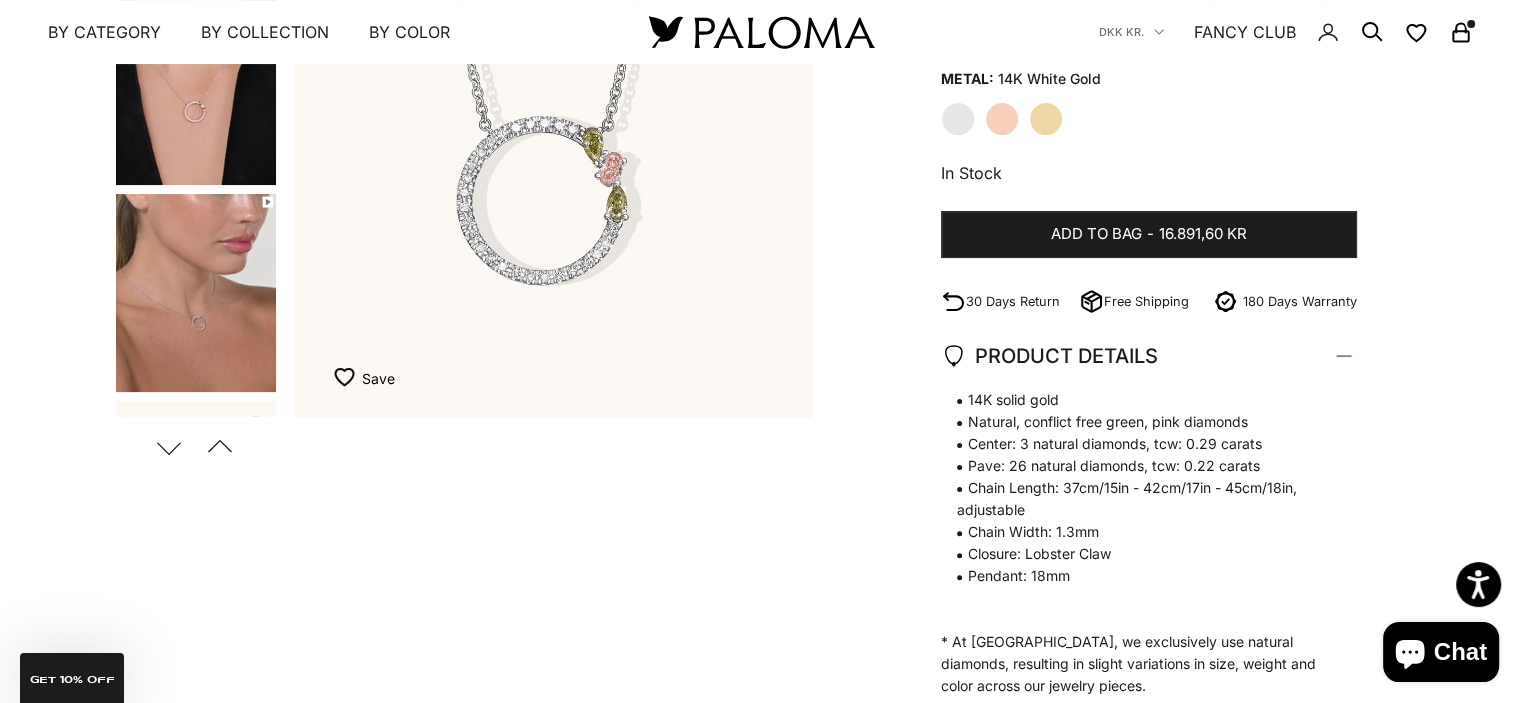 click at bounding box center [196, 293] 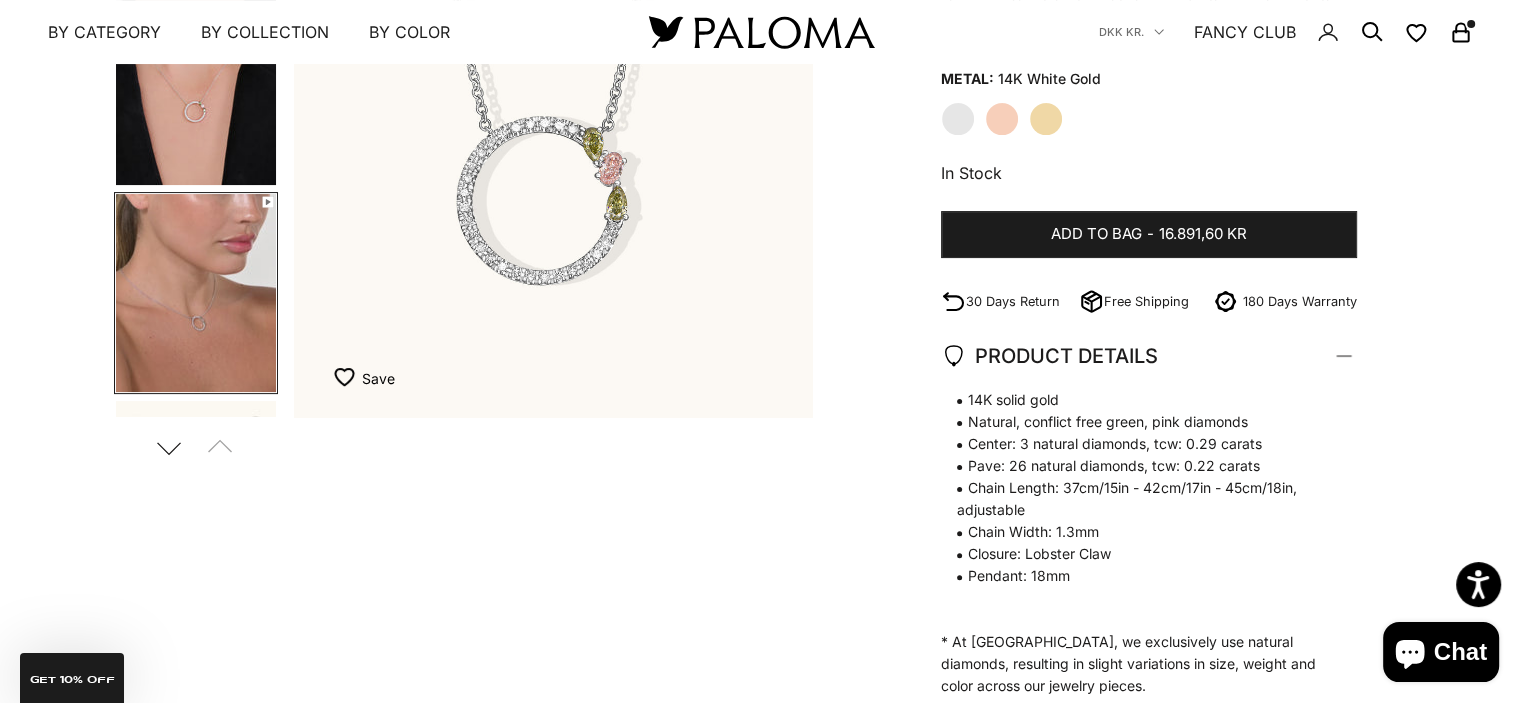 scroll, scrollTop: 0, scrollLeft: 327, axis: horizontal 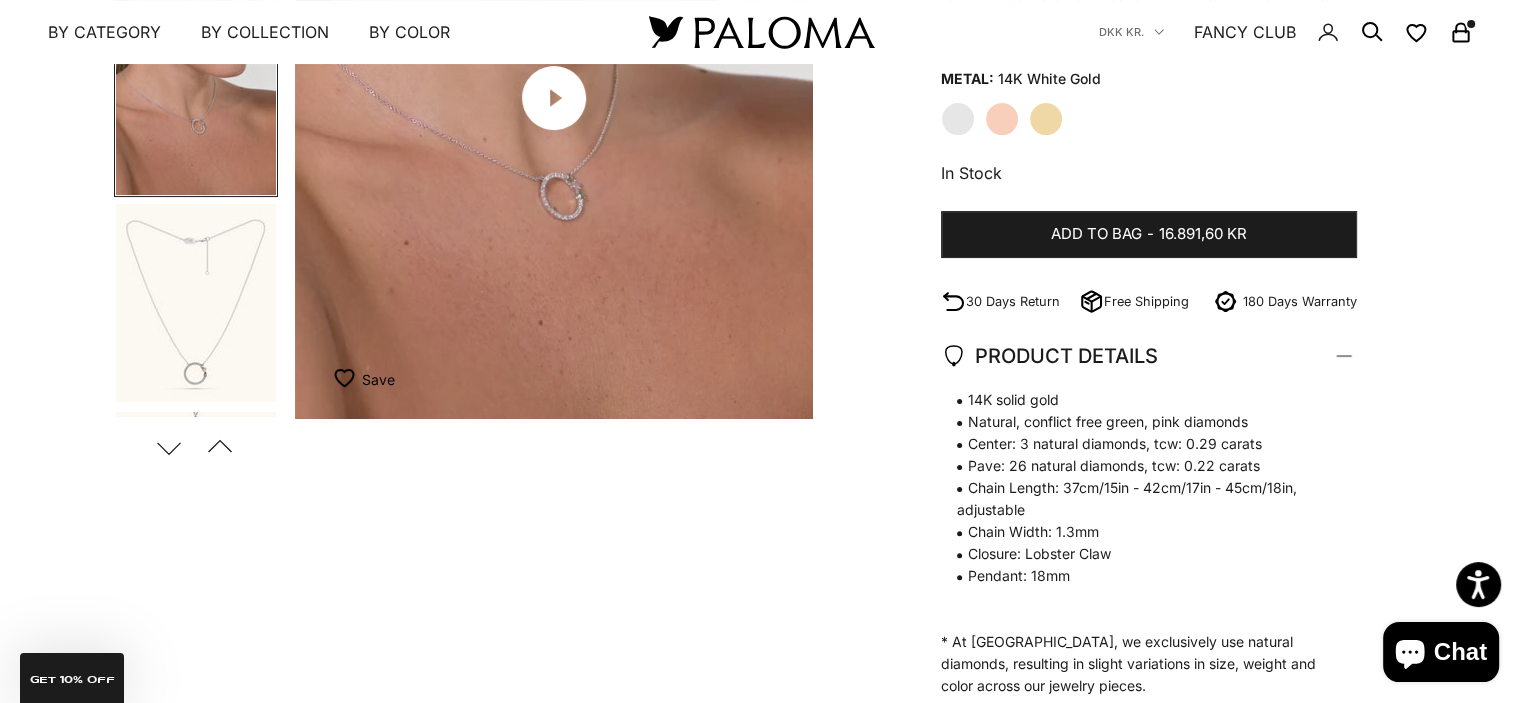 click on "Yellow Gold" 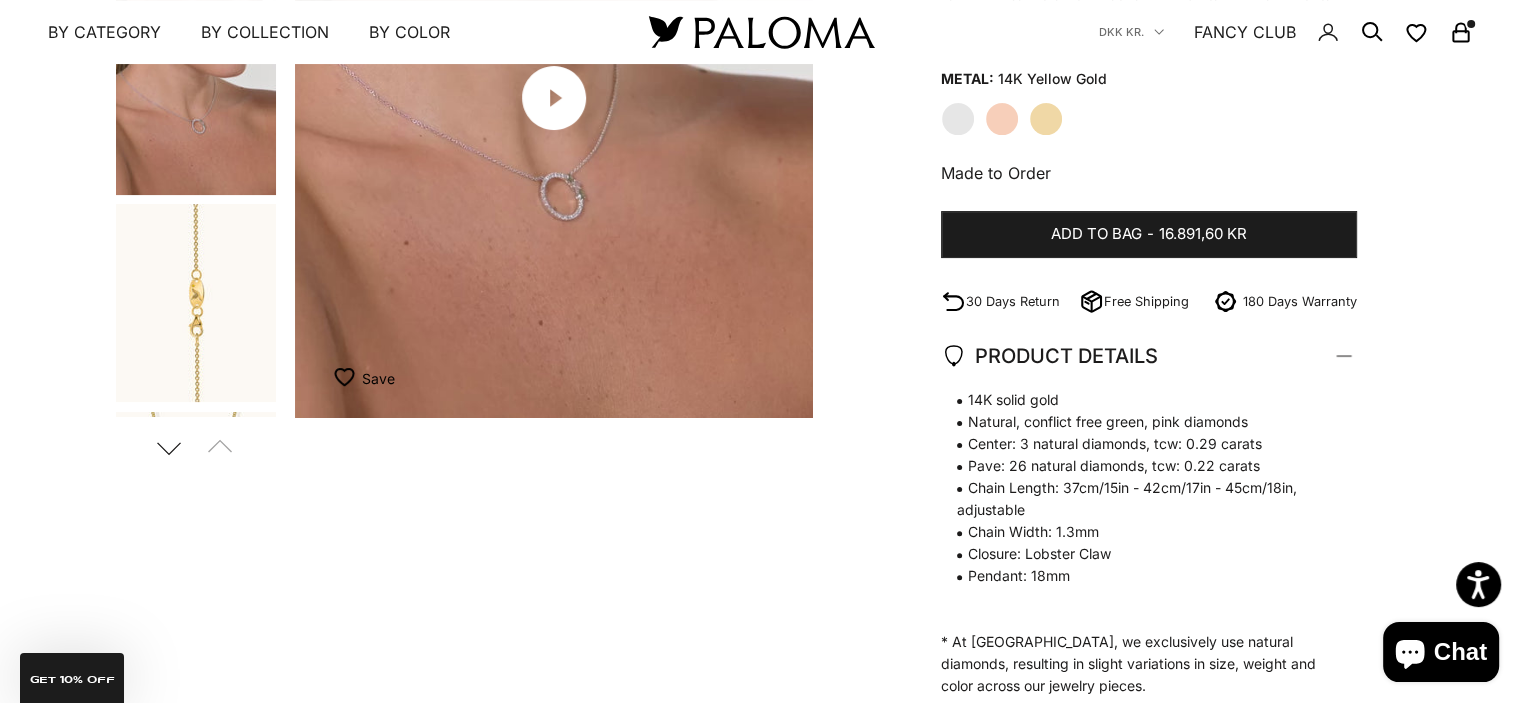 scroll, scrollTop: 0, scrollLeft: 0, axis: both 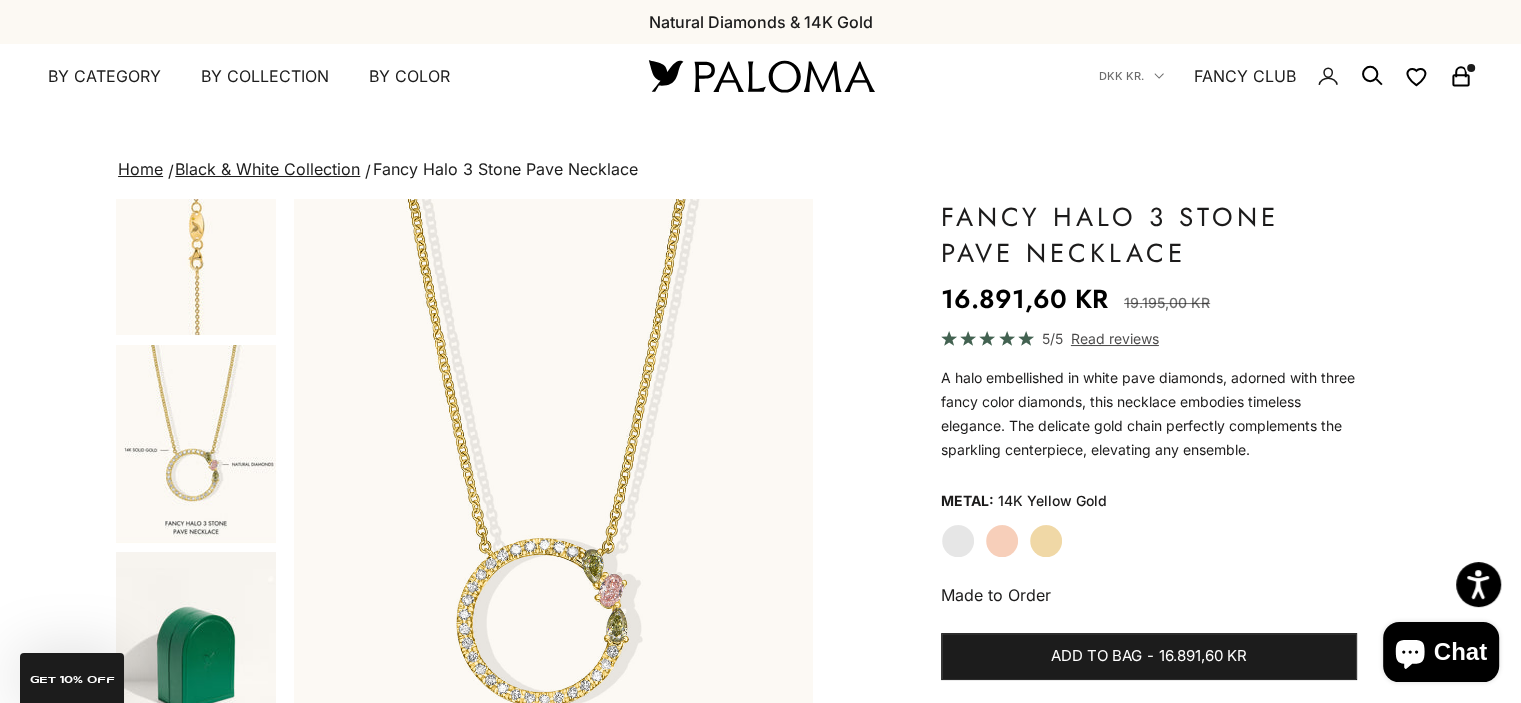 click at bounding box center [196, 444] 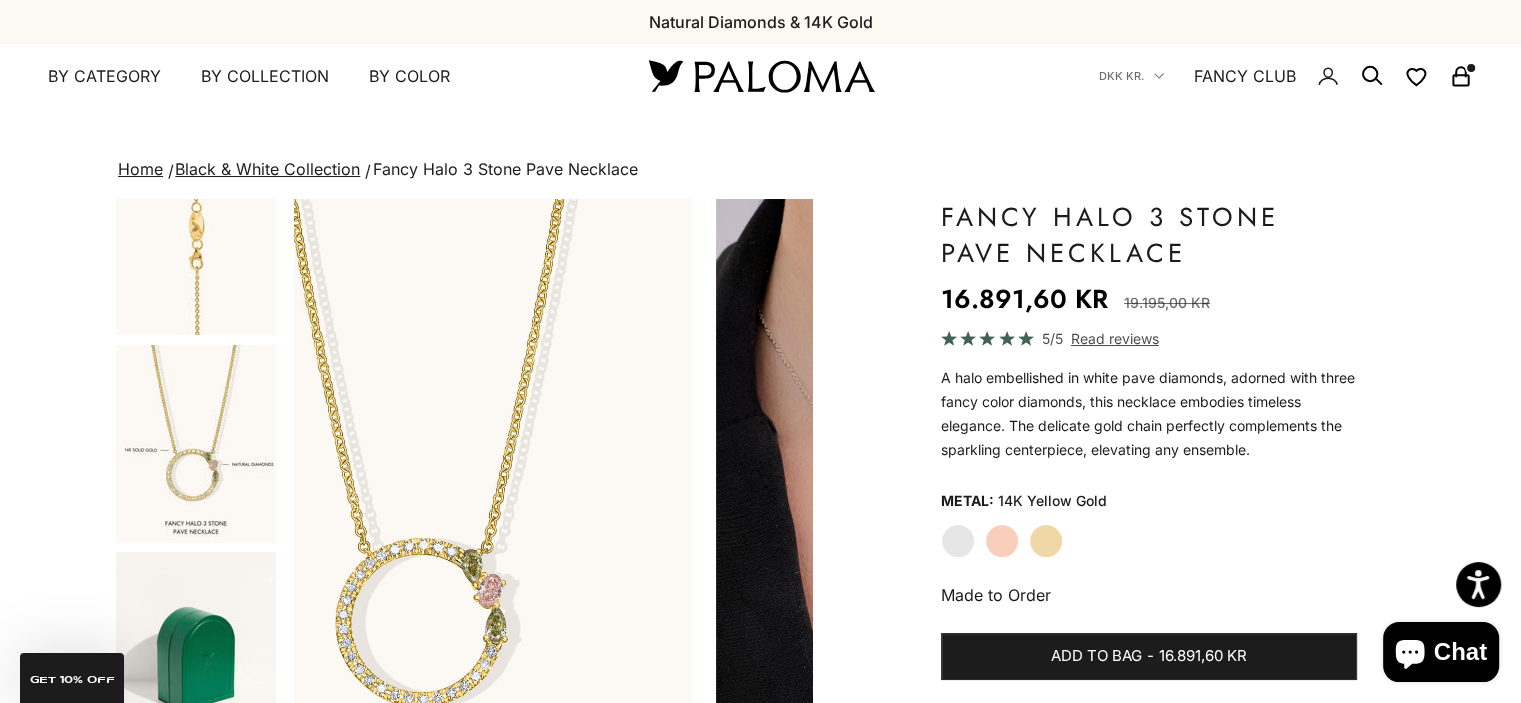 scroll, scrollTop: 624, scrollLeft: 0, axis: vertical 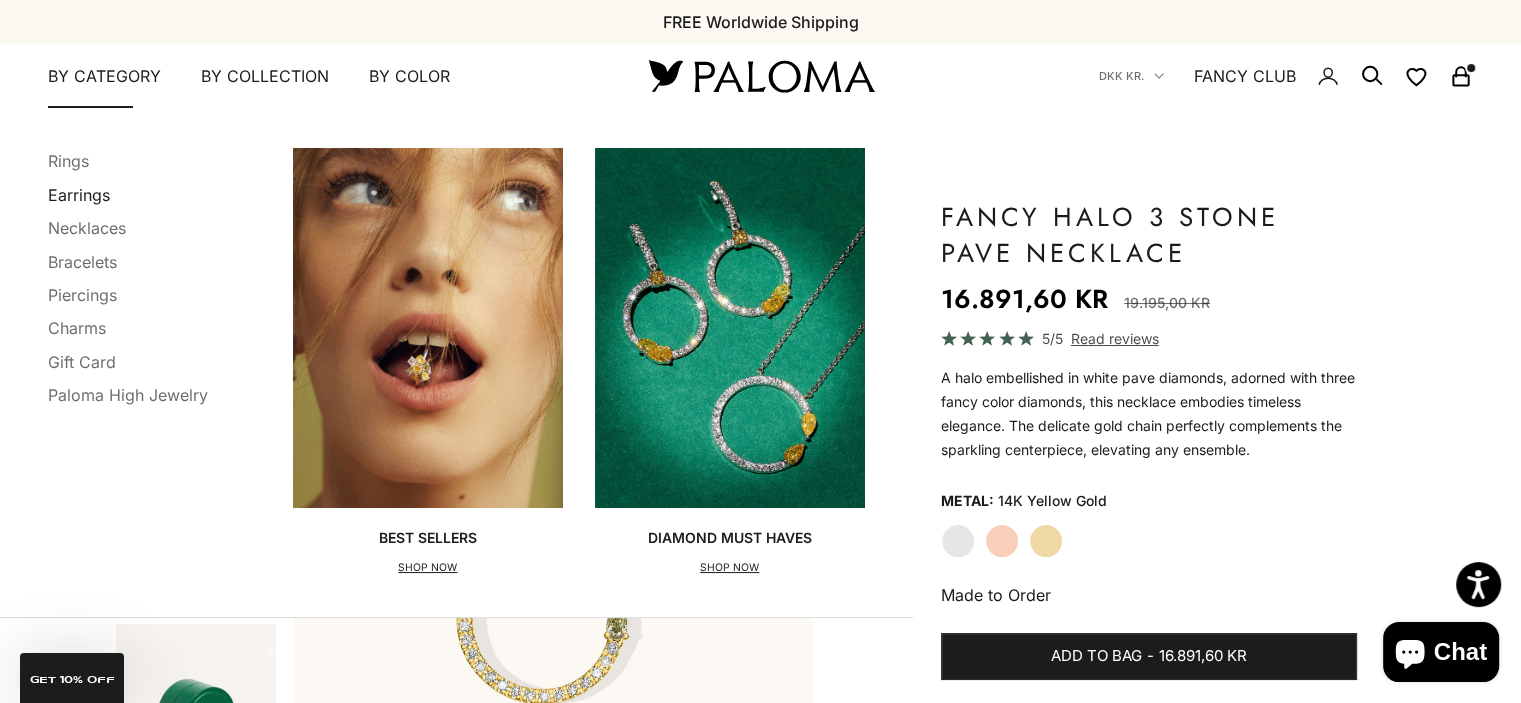 click on "Earrings" at bounding box center [79, 195] 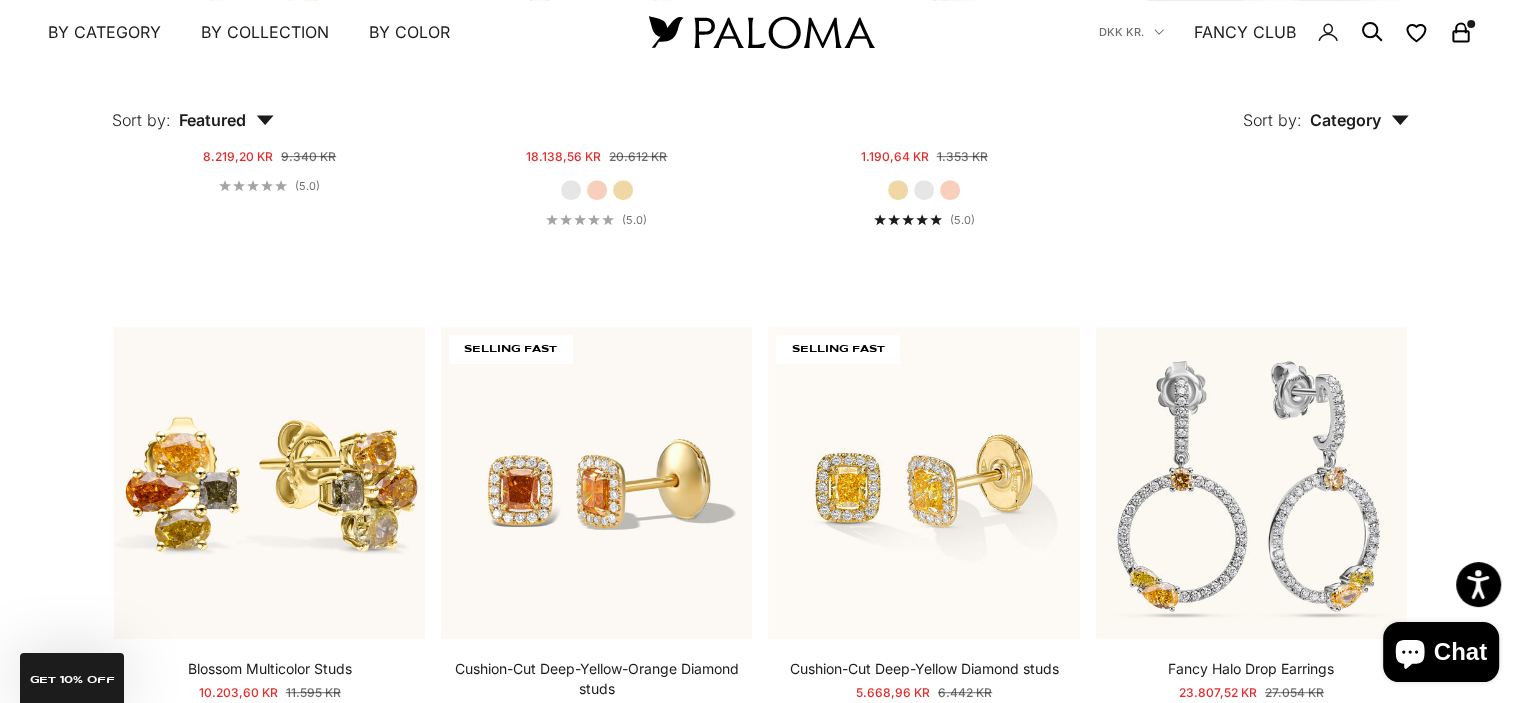 scroll, scrollTop: 812, scrollLeft: 0, axis: vertical 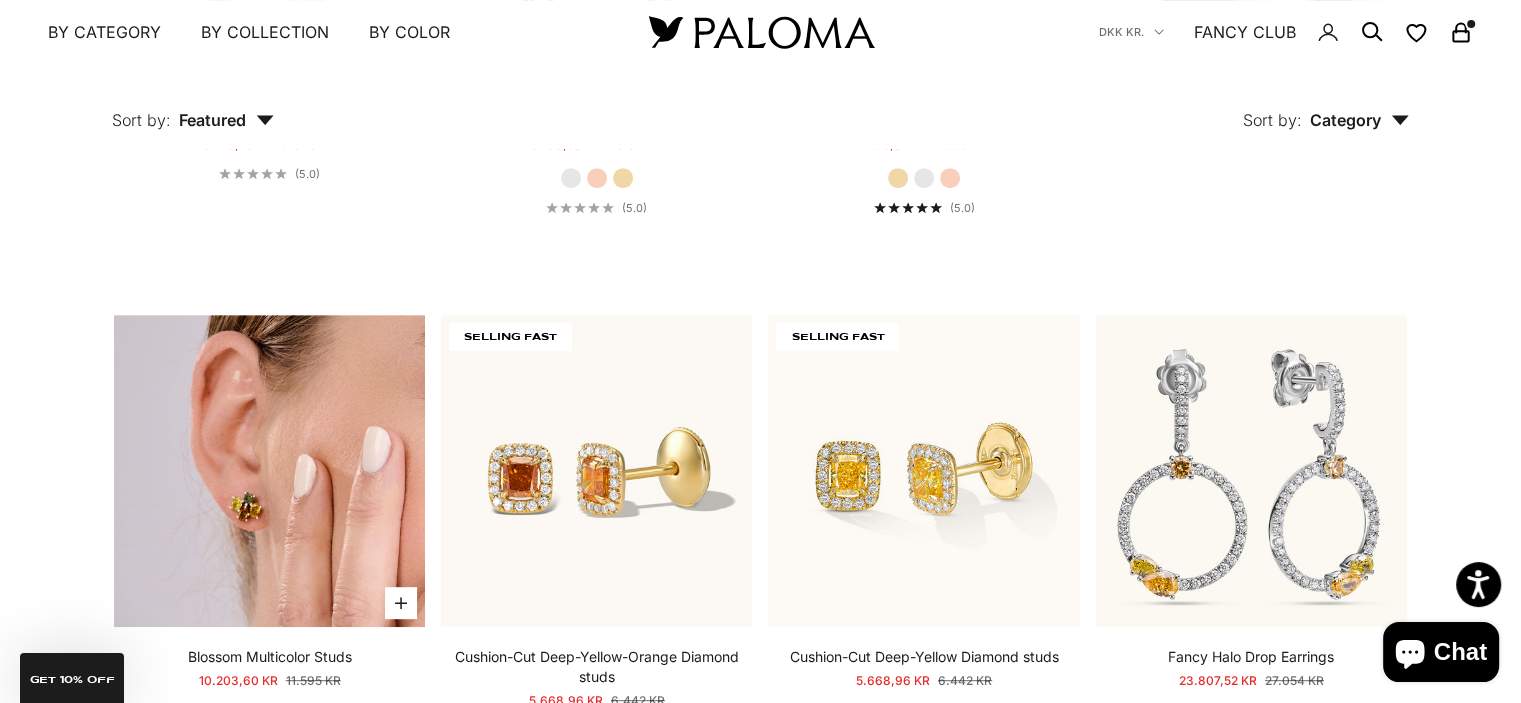 click at bounding box center (269, 470) 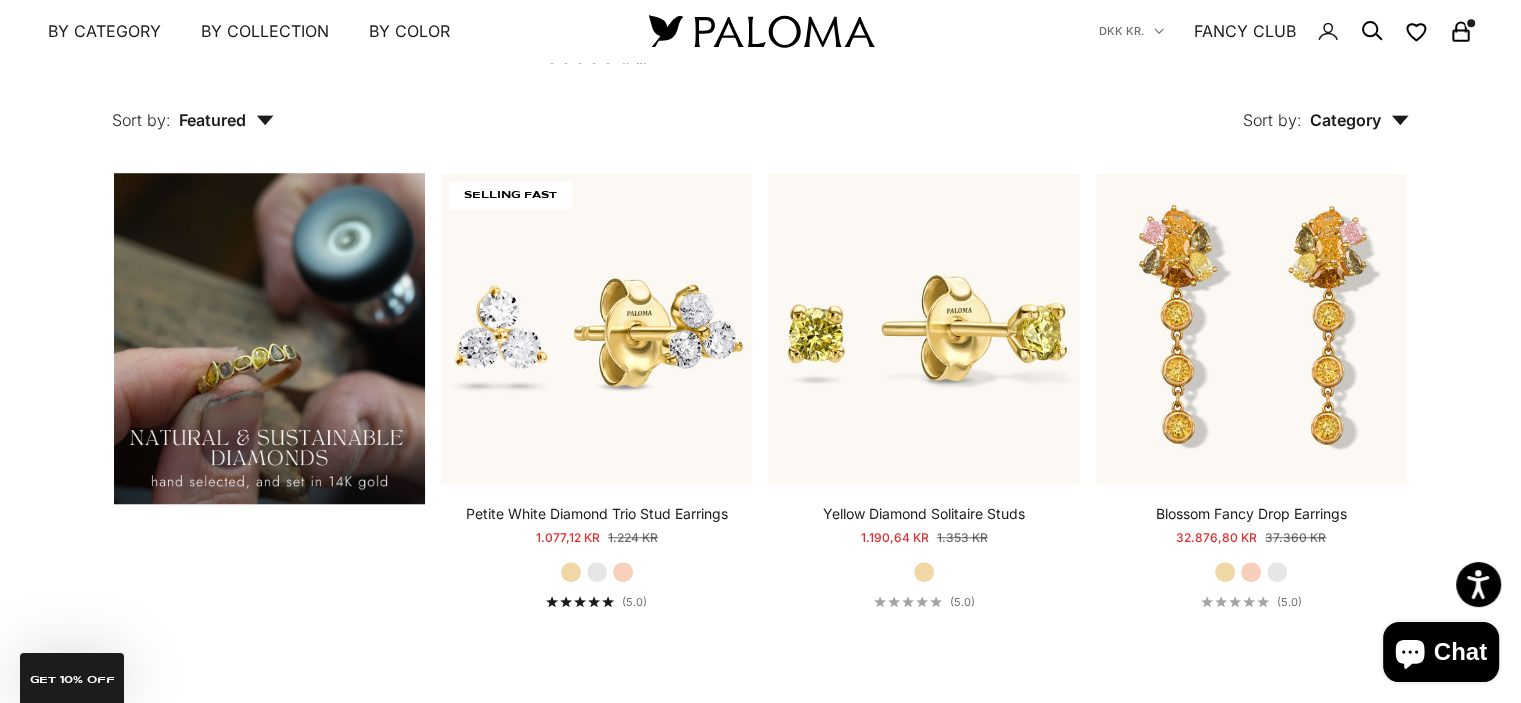 scroll, scrollTop: 1511, scrollLeft: 0, axis: vertical 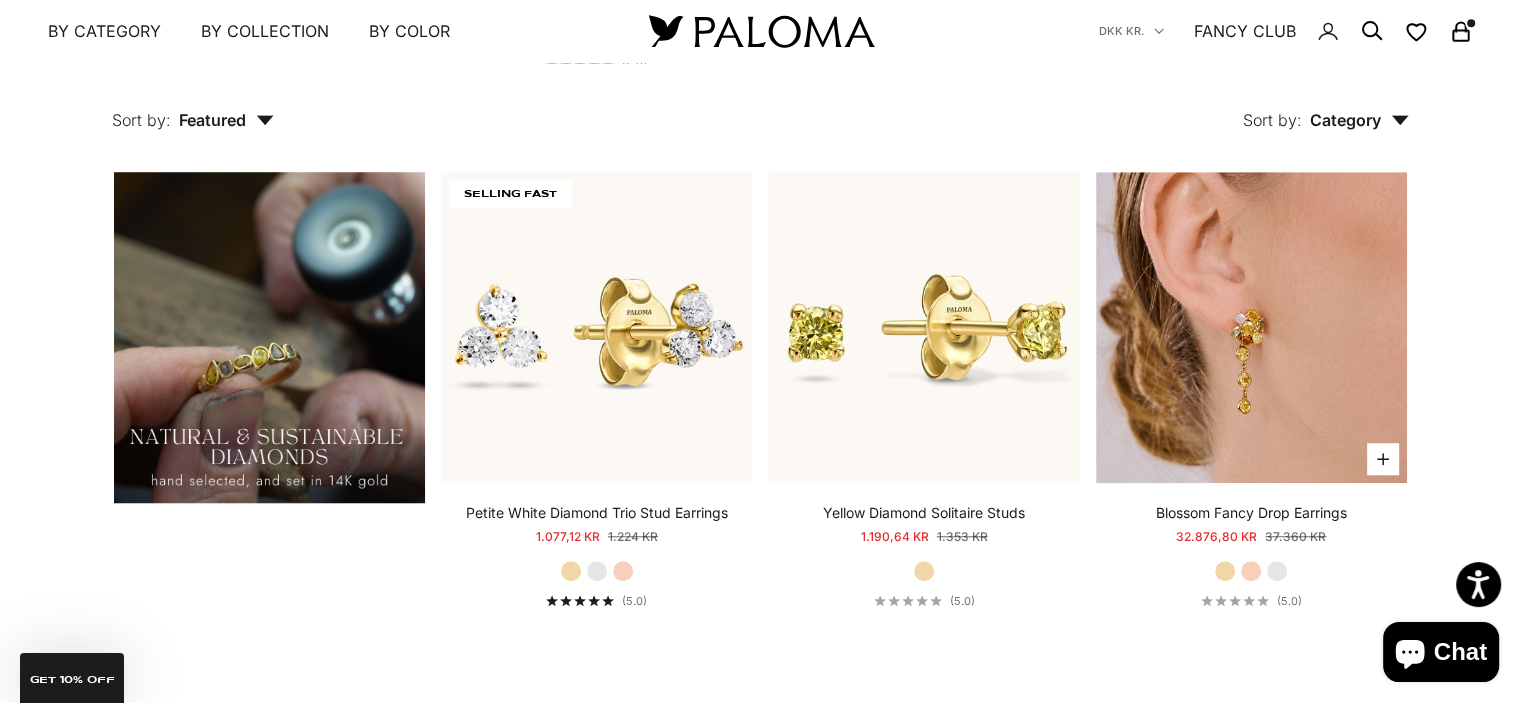 click at bounding box center [1251, 327] 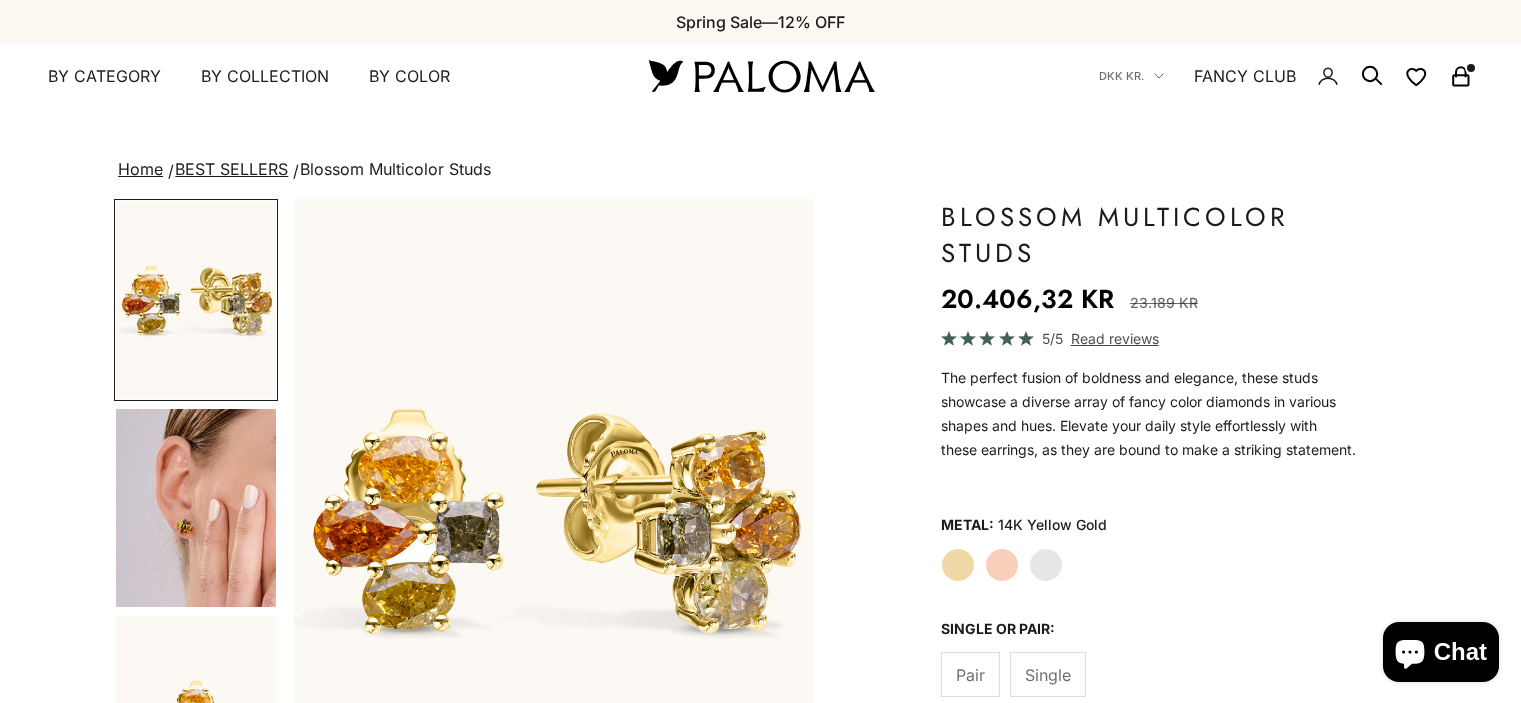 scroll, scrollTop: 0, scrollLeft: 0, axis: both 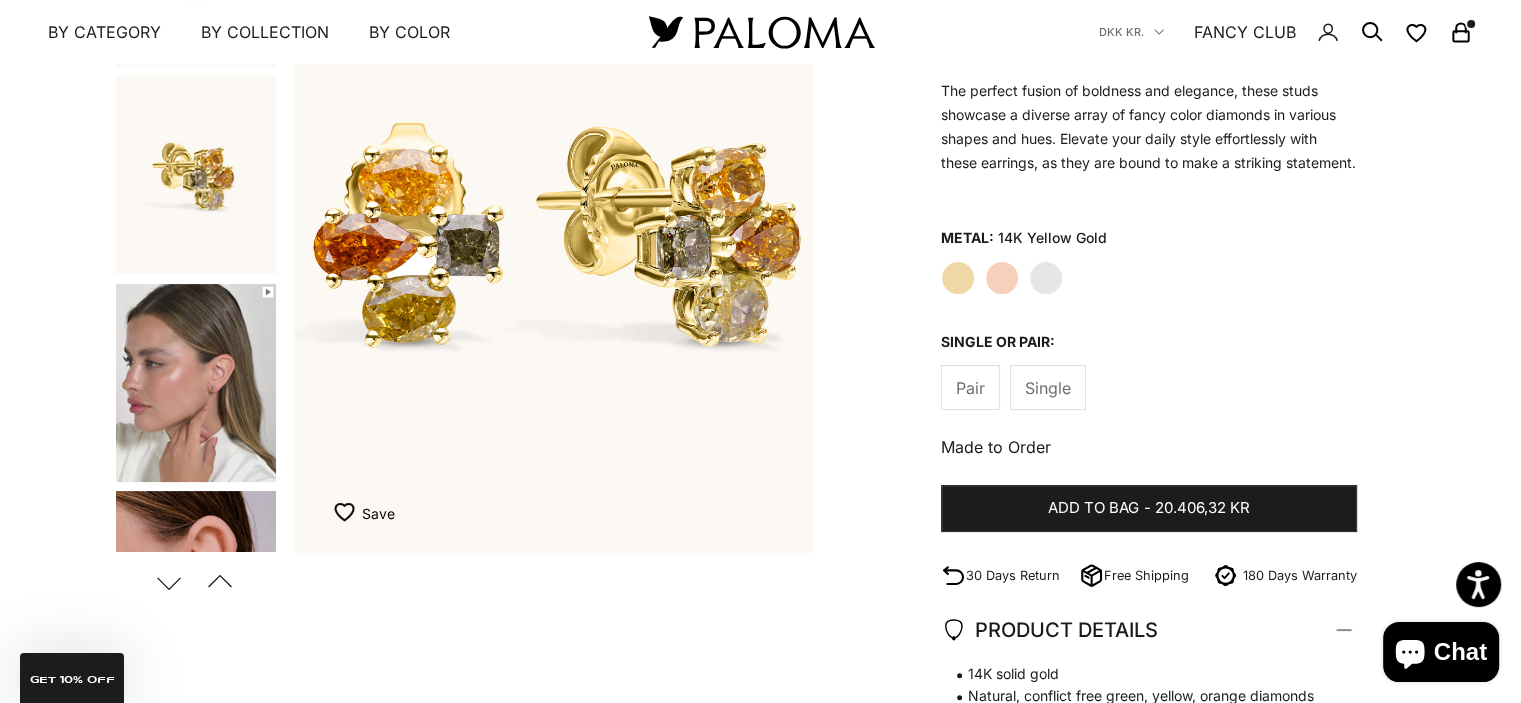 click at bounding box center (196, 383) 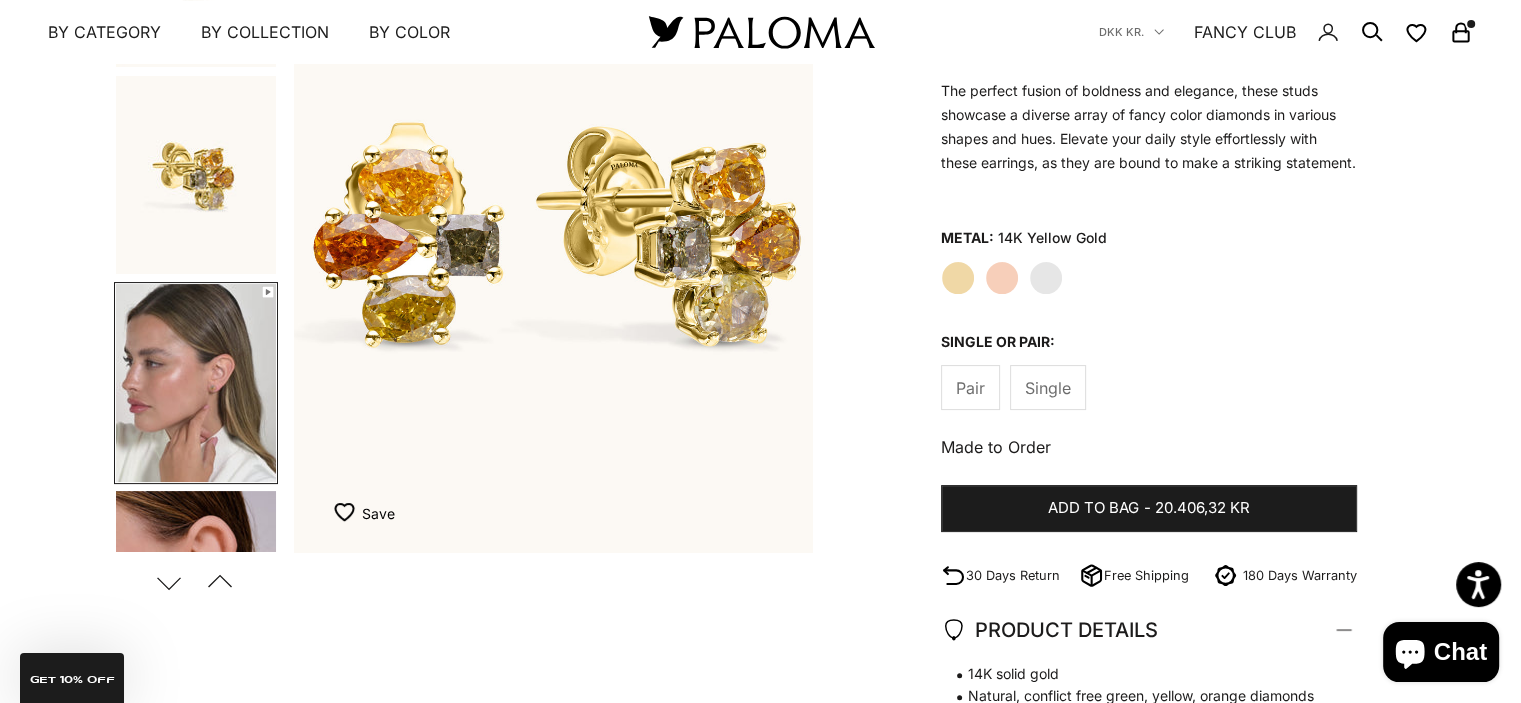 scroll, scrollTop: 614, scrollLeft: 0, axis: vertical 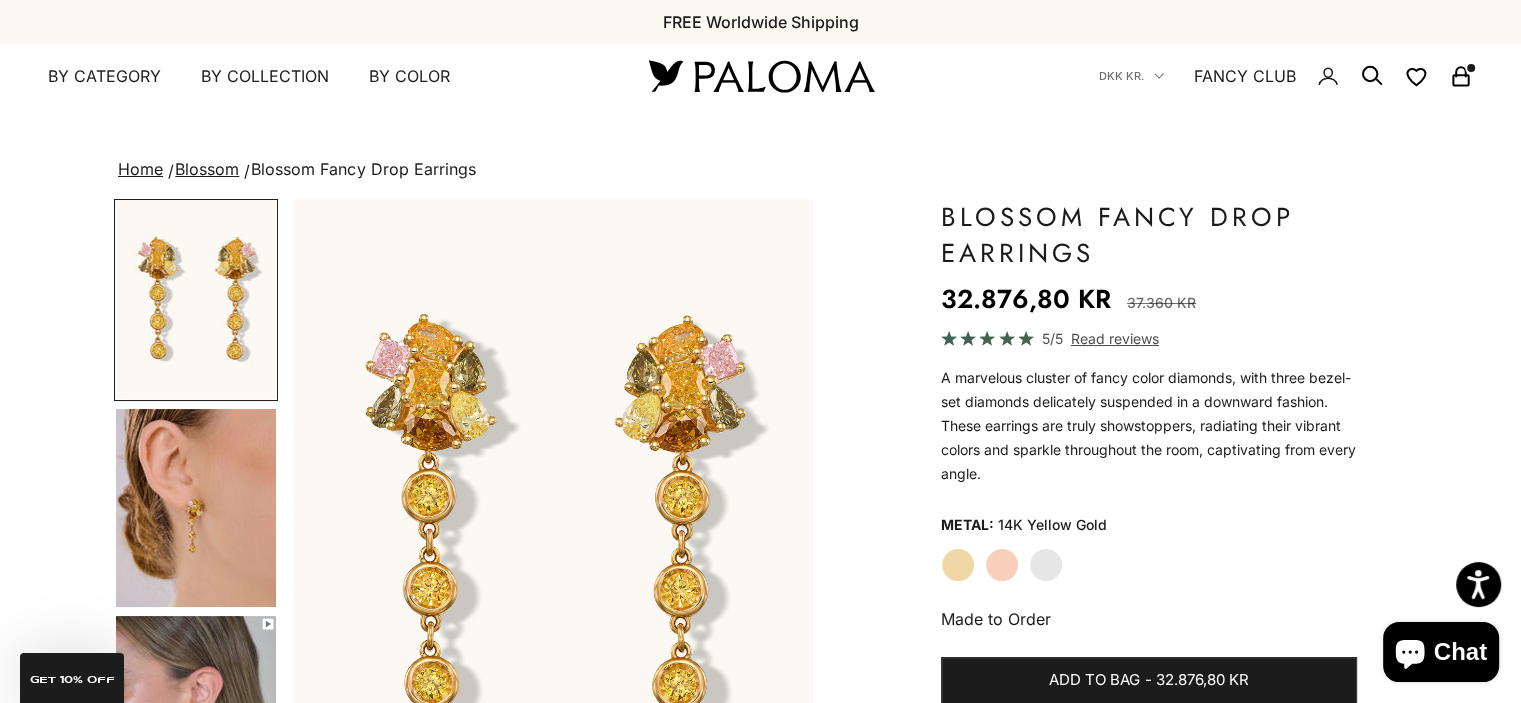 click at bounding box center [196, 508] 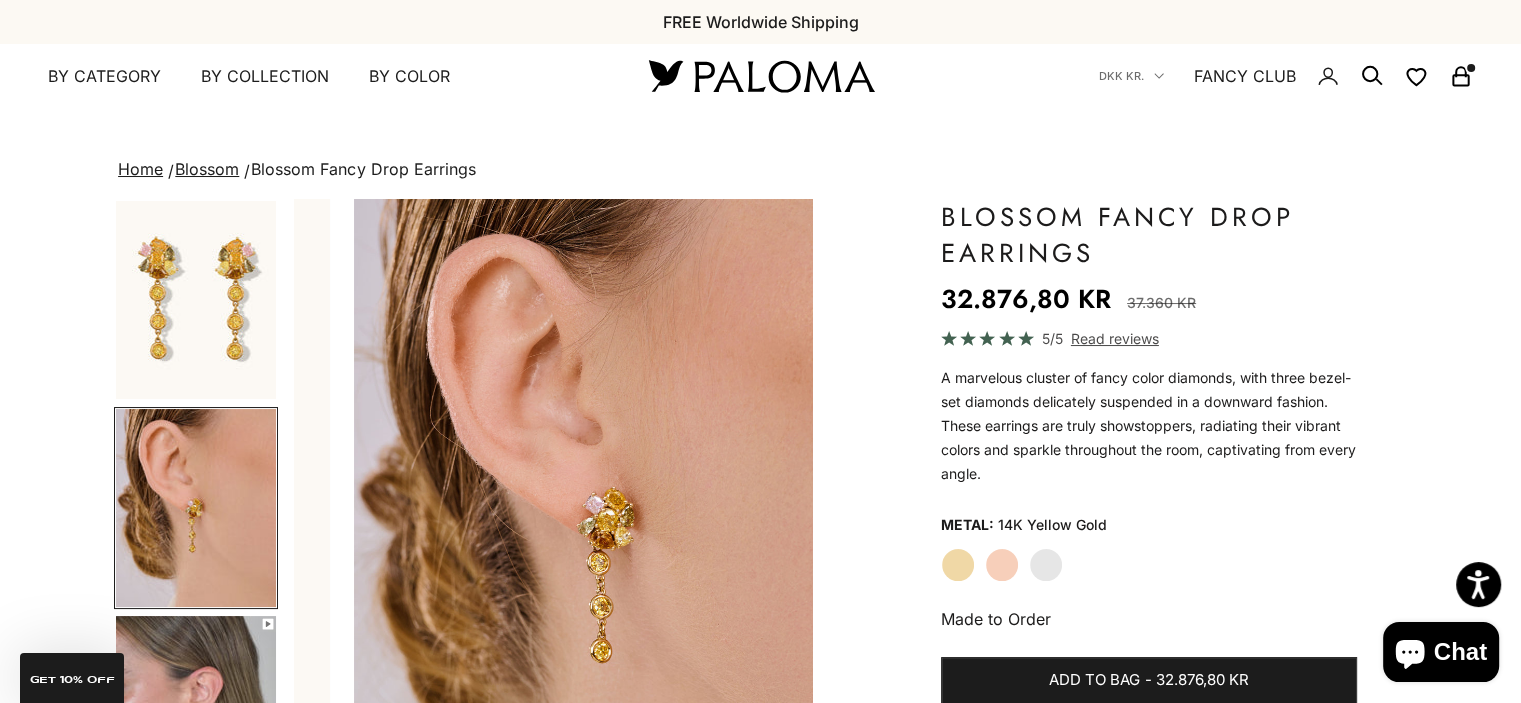 scroll, scrollTop: 0, scrollLeft: 543, axis: horizontal 